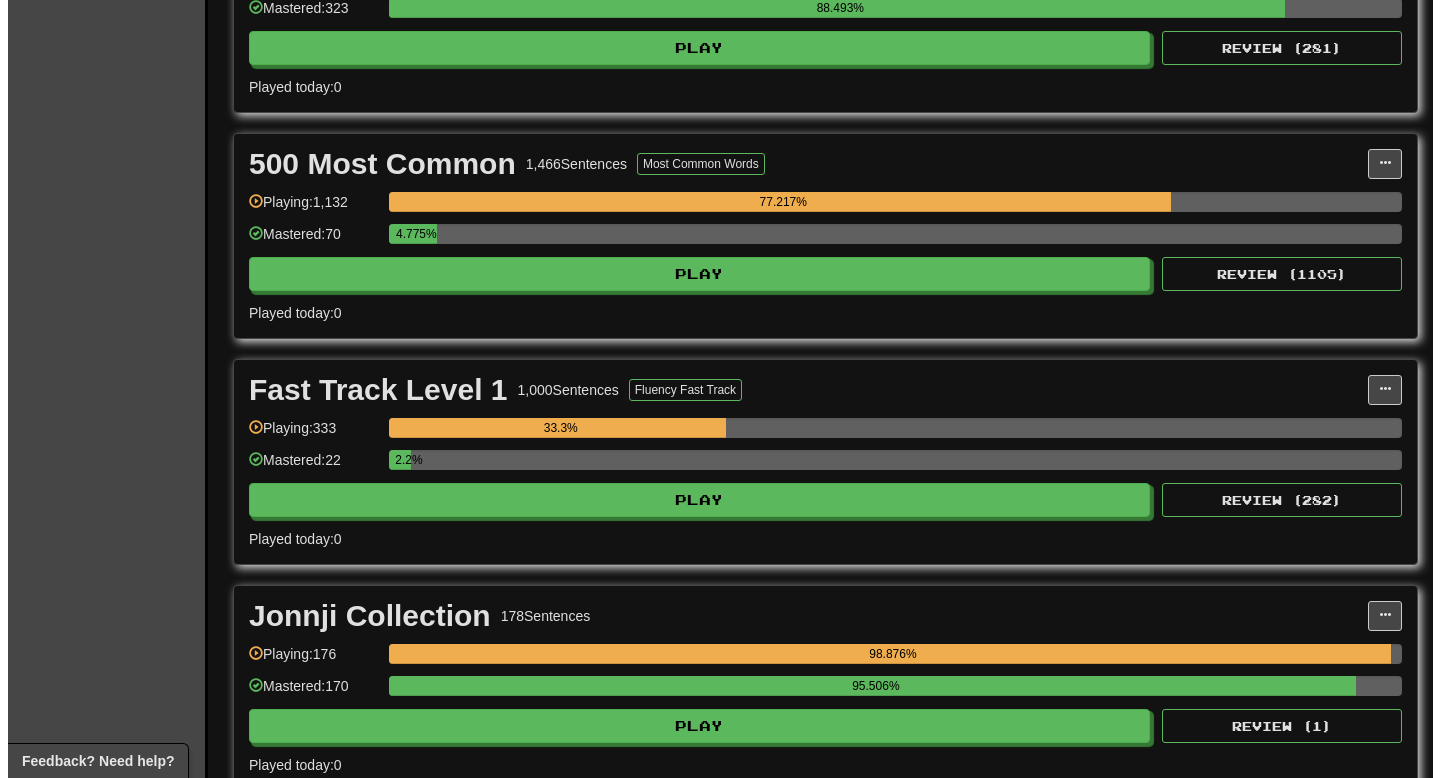 scroll, scrollTop: 1017, scrollLeft: 0, axis: vertical 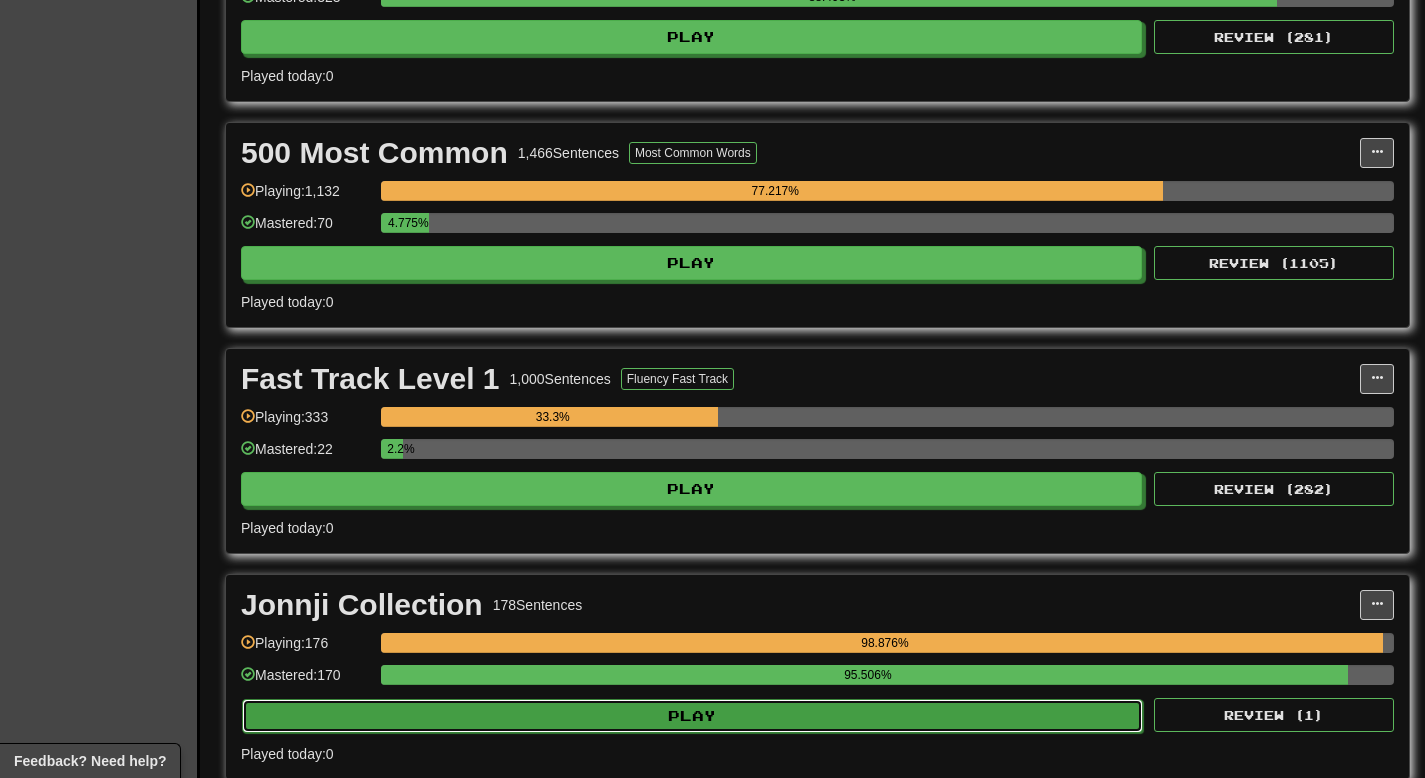 click on "Play" at bounding box center [692, 716] 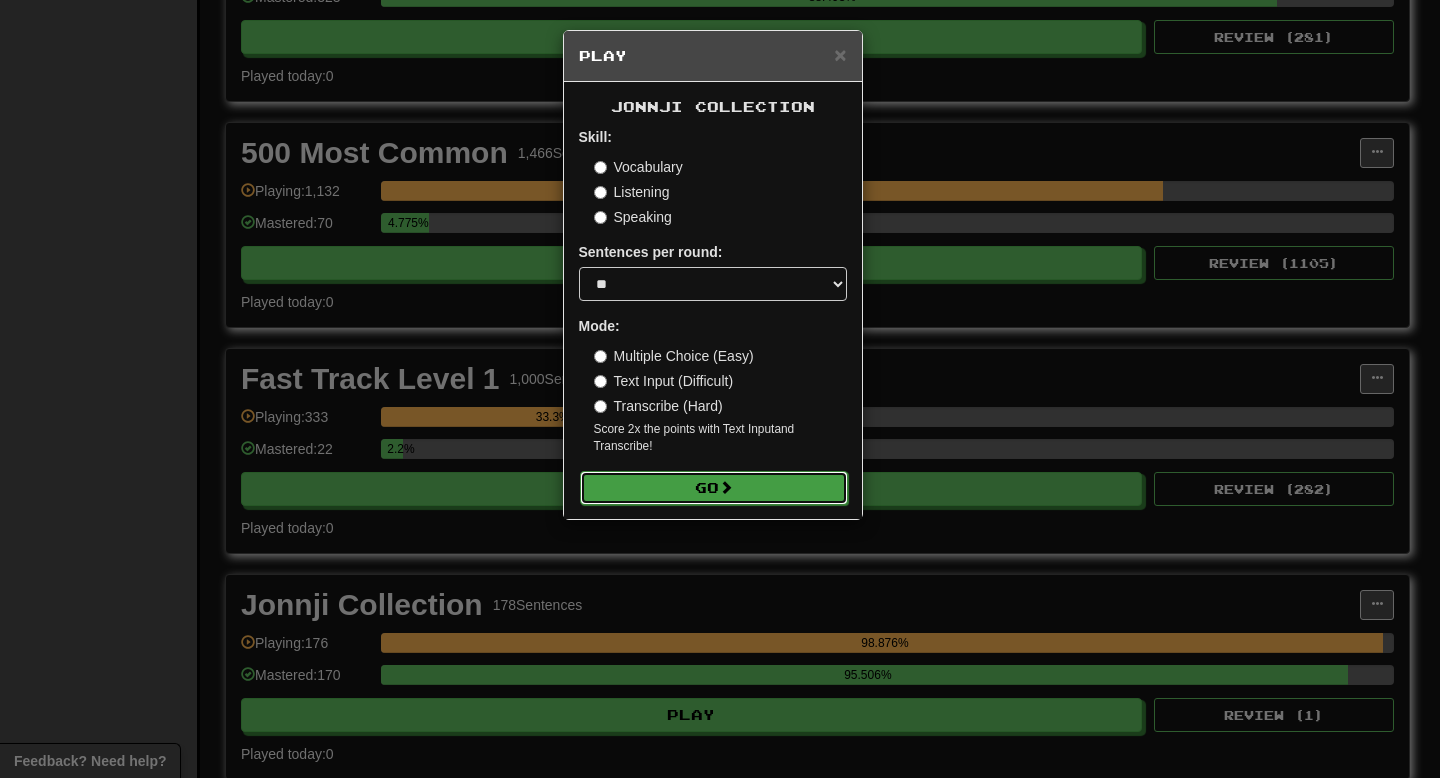 click on "Go" at bounding box center (714, 488) 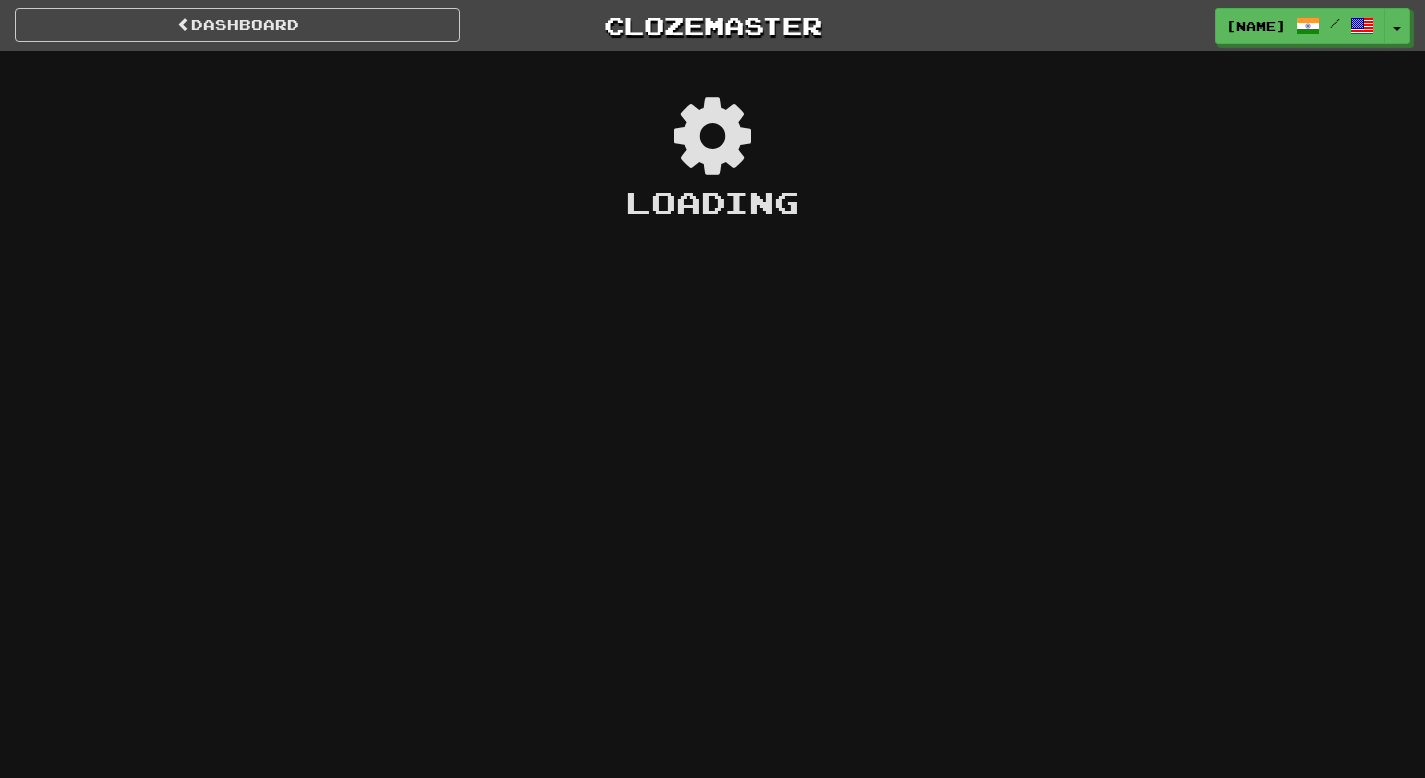 scroll, scrollTop: 0, scrollLeft: 0, axis: both 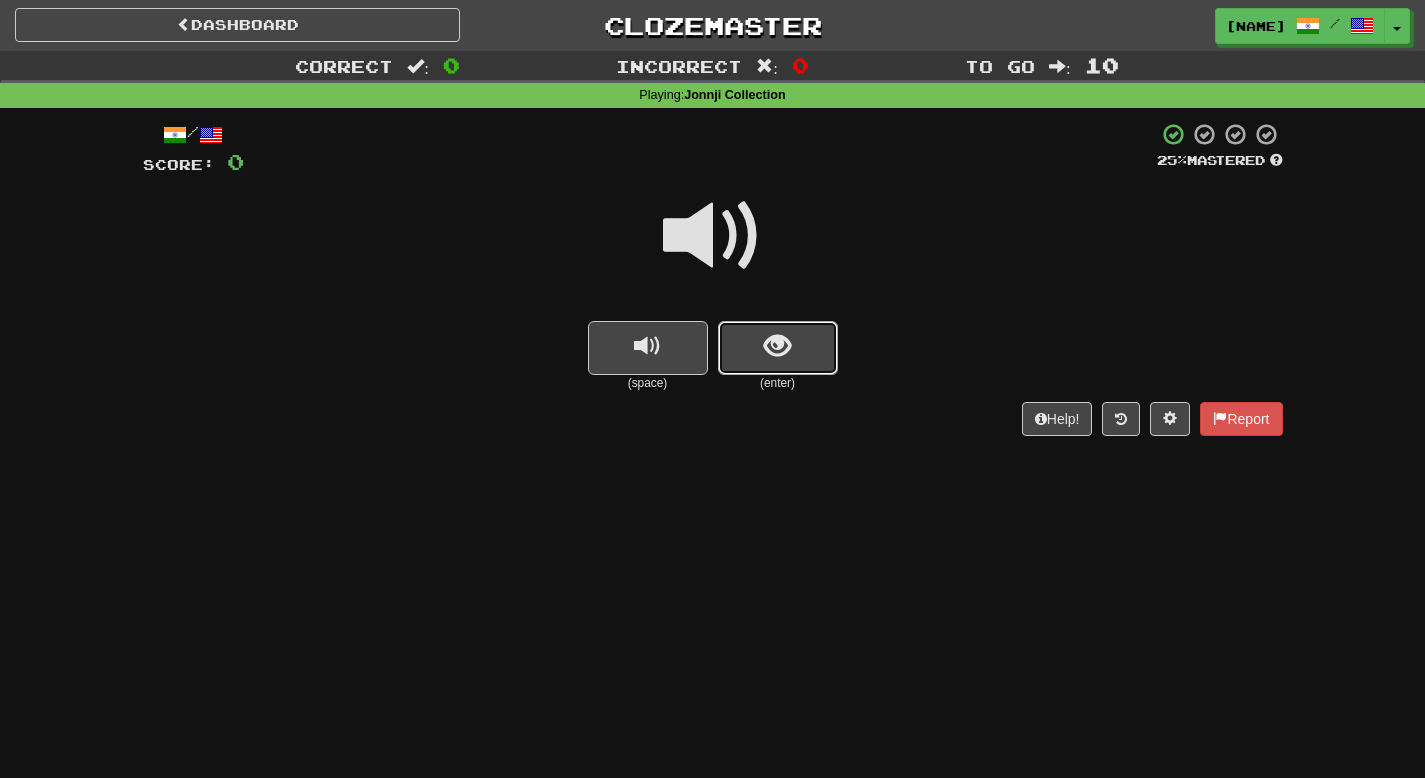 click at bounding box center (778, 348) 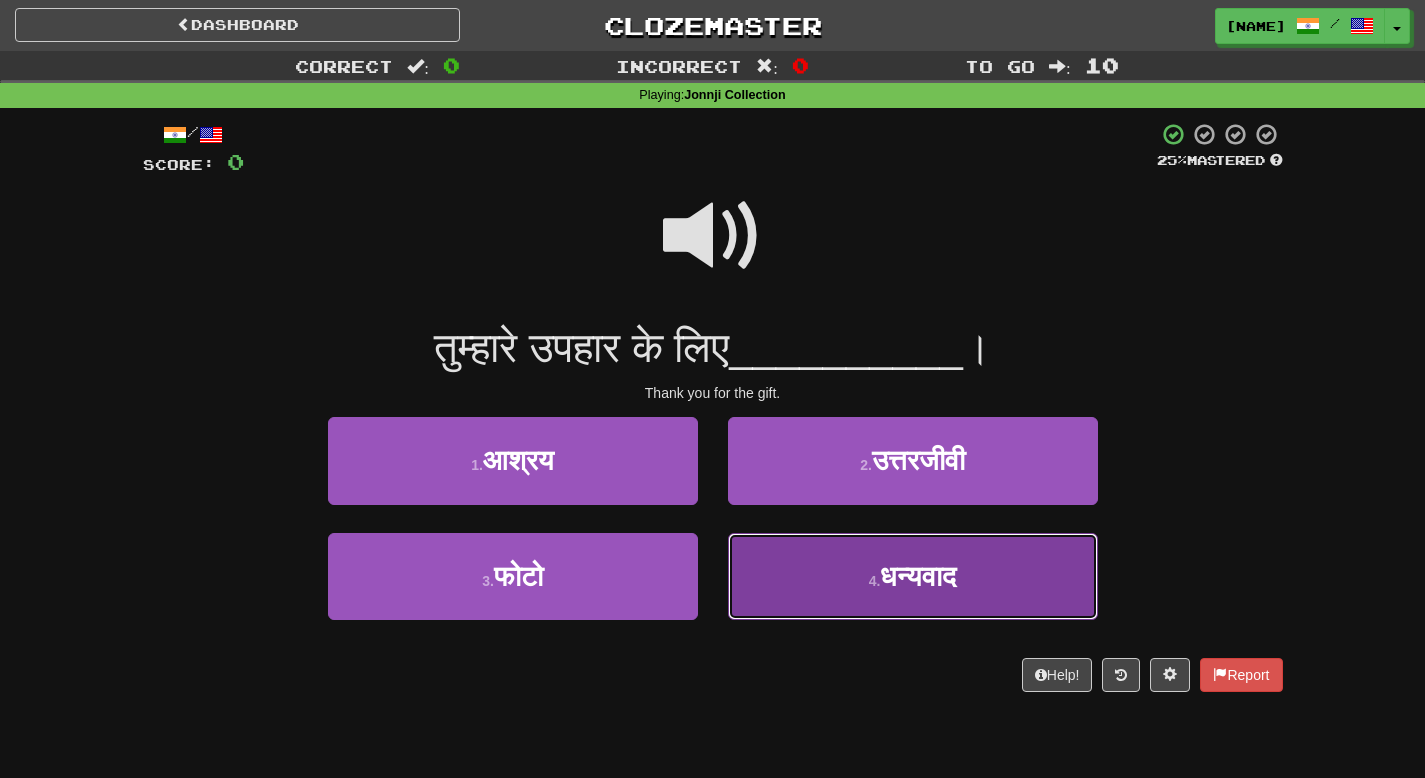 click on "धन्यवाद" at bounding box center [918, 576] 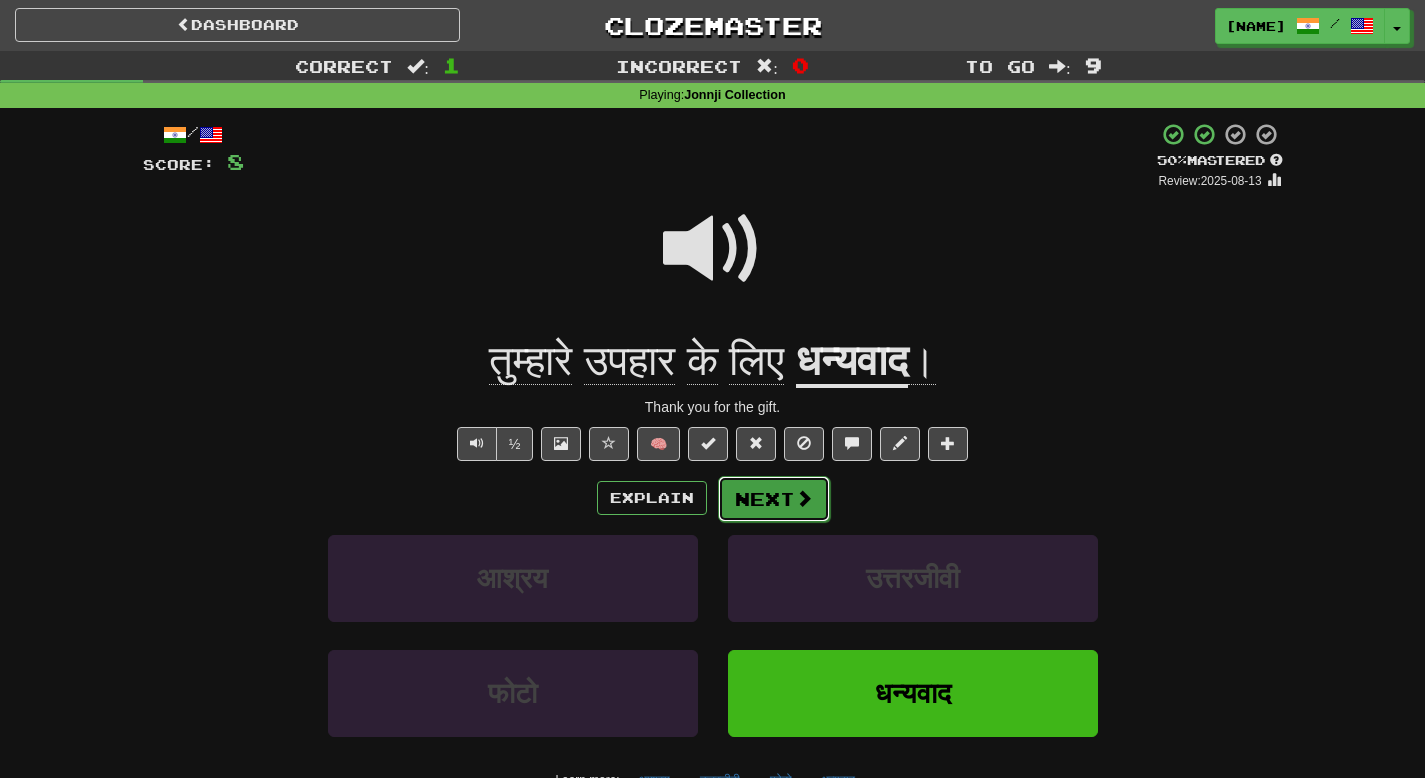 click at bounding box center (804, 498) 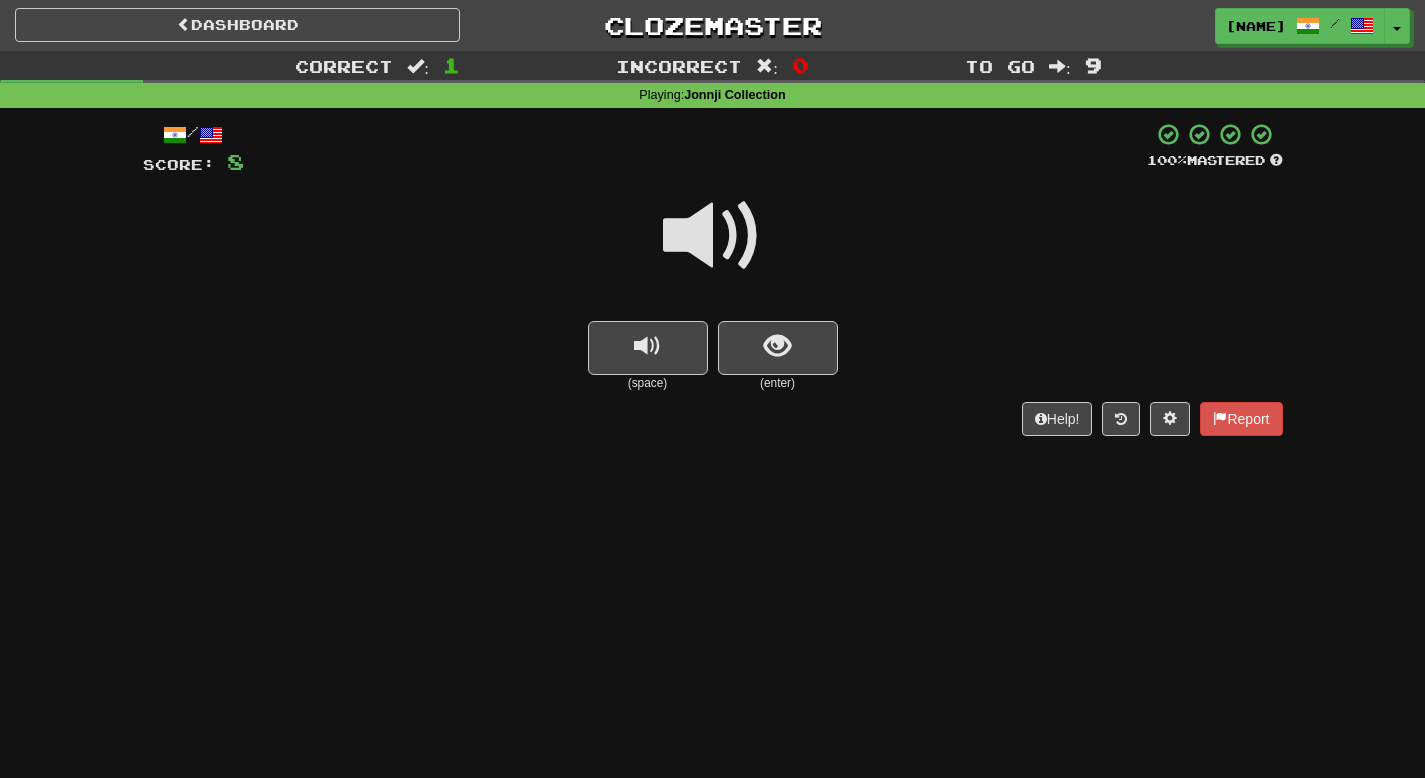click at bounding box center [713, 236] 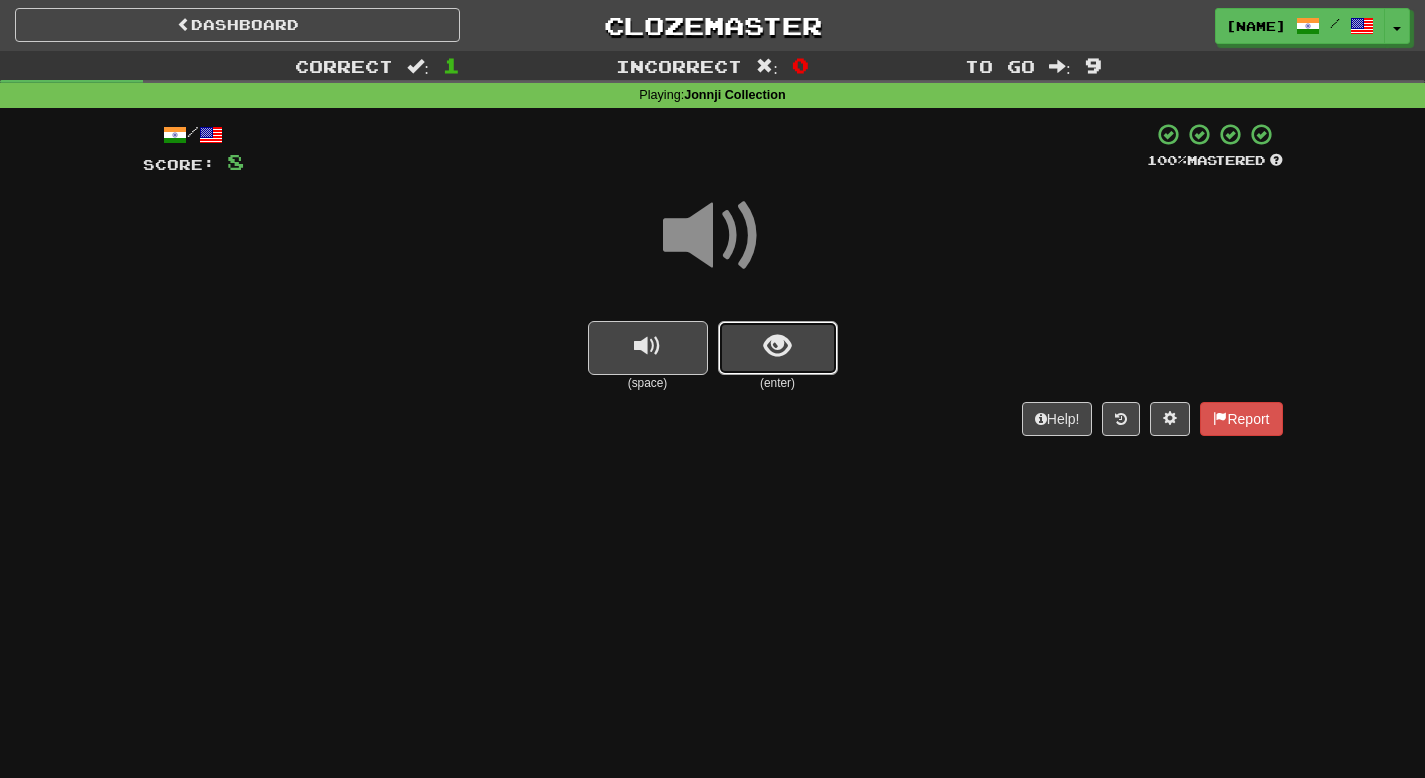 click at bounding box center (778, 348) 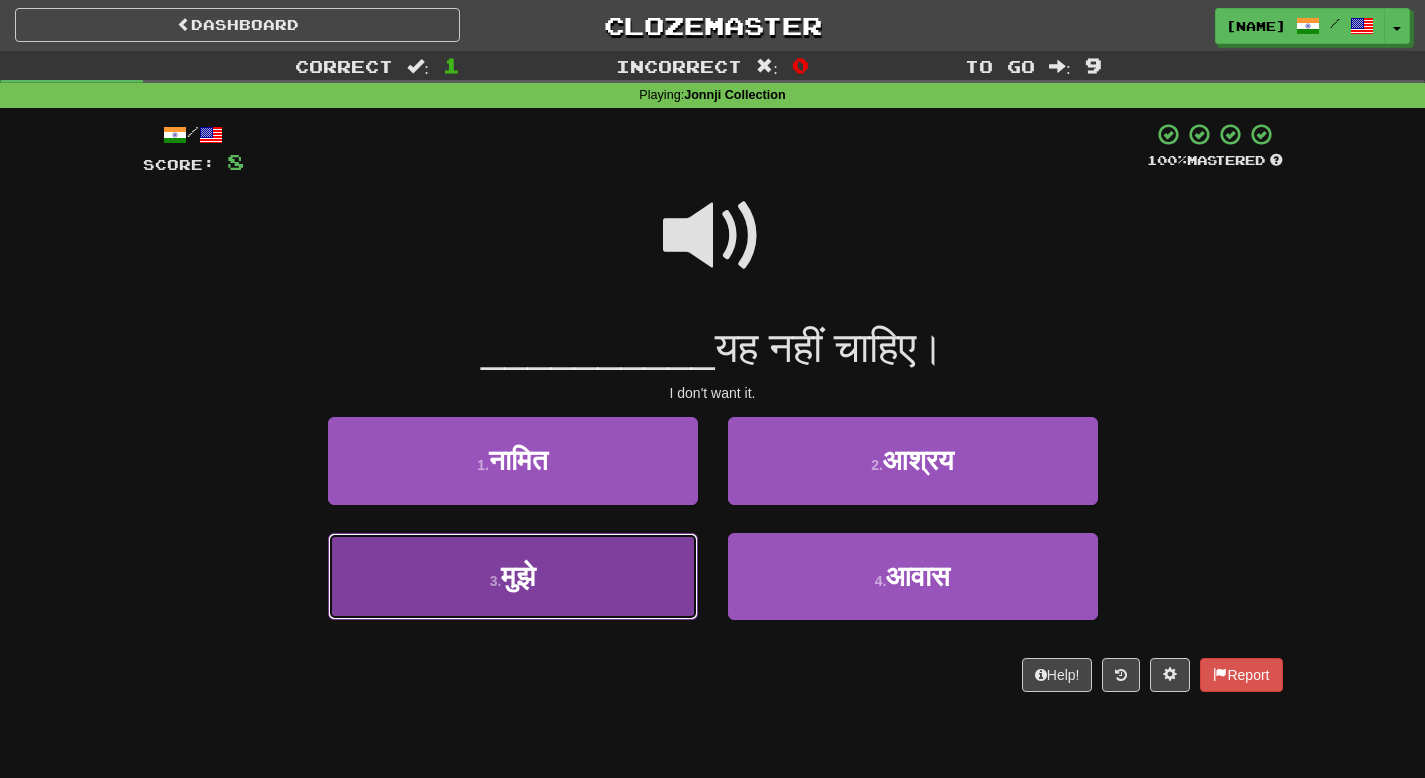 click on "मुझे" at bounding box center (518, 576) 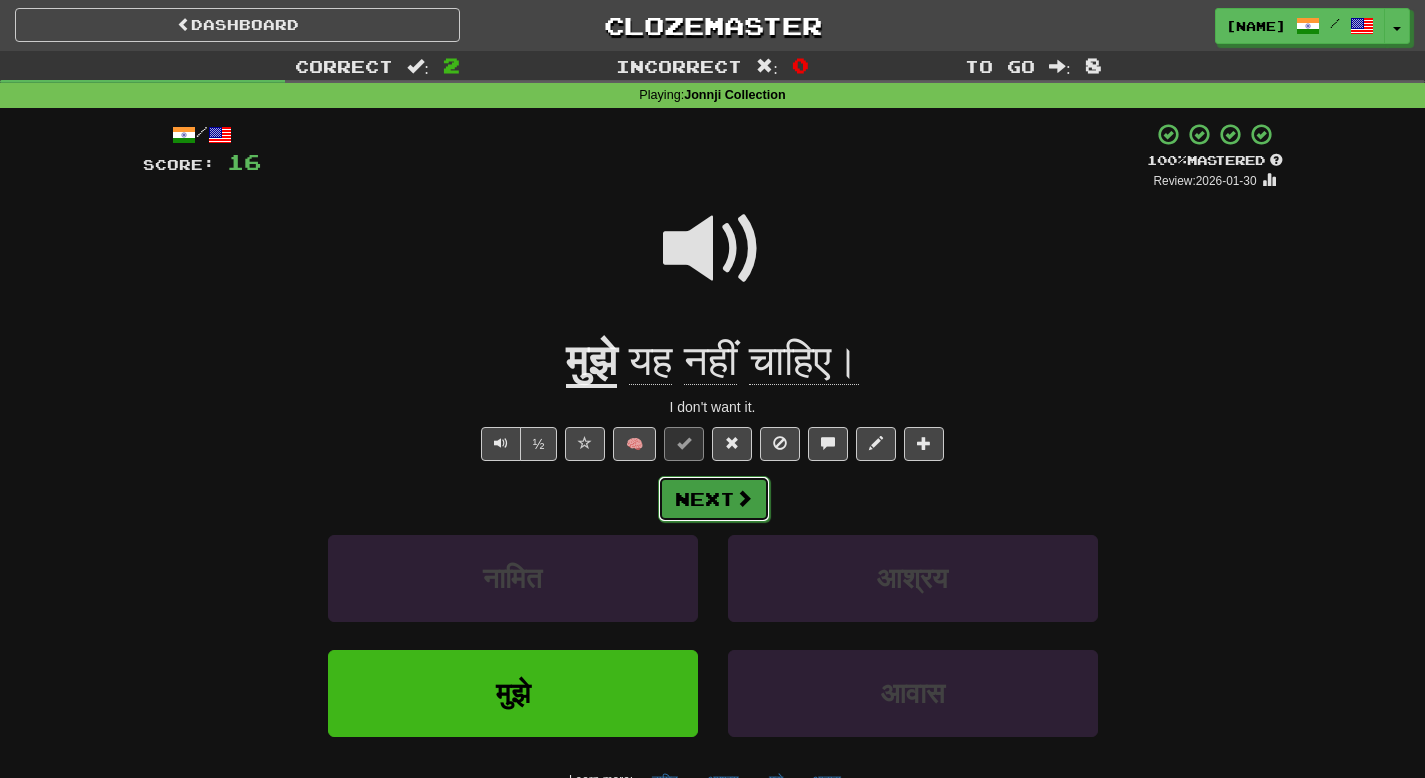 click on "Next" at bounding box center [714, 499] 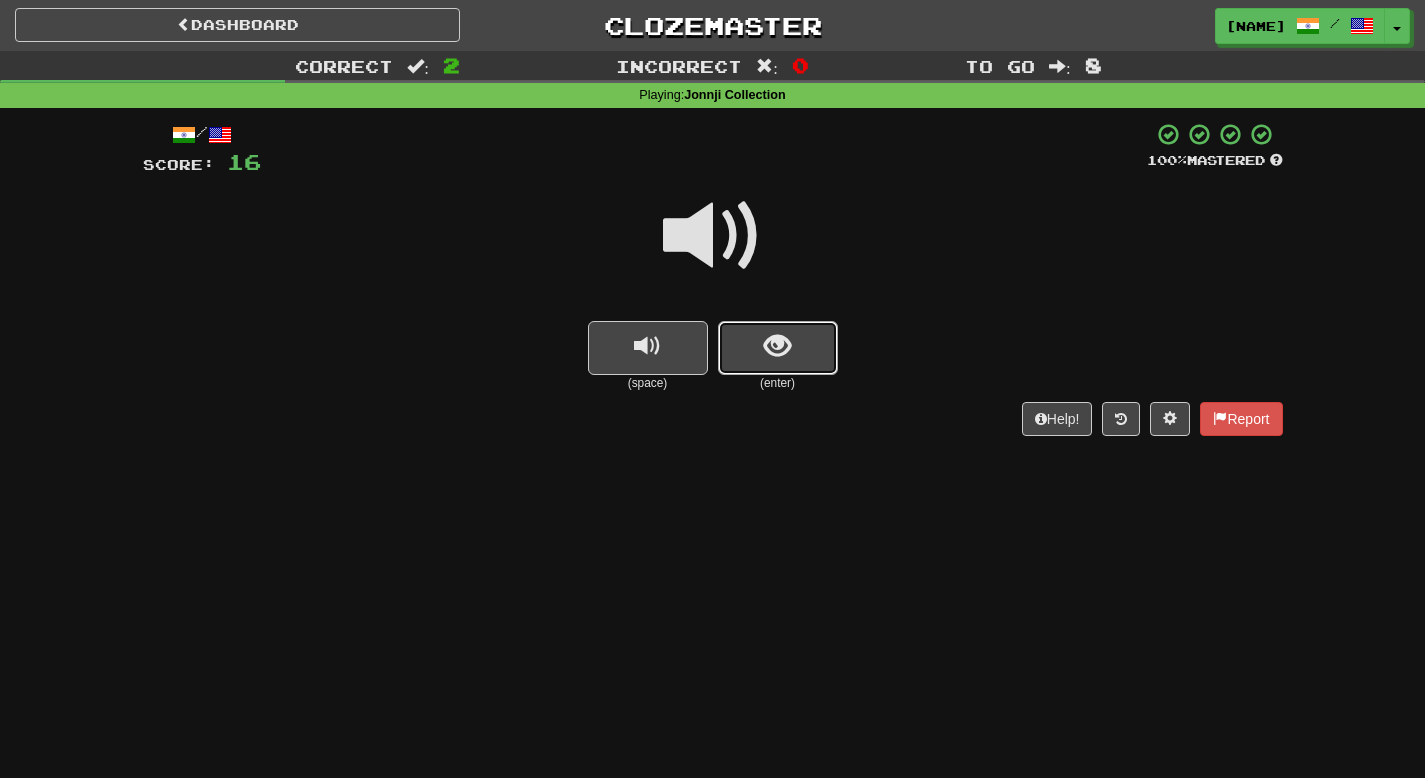 click at bounding box center (778, 348) 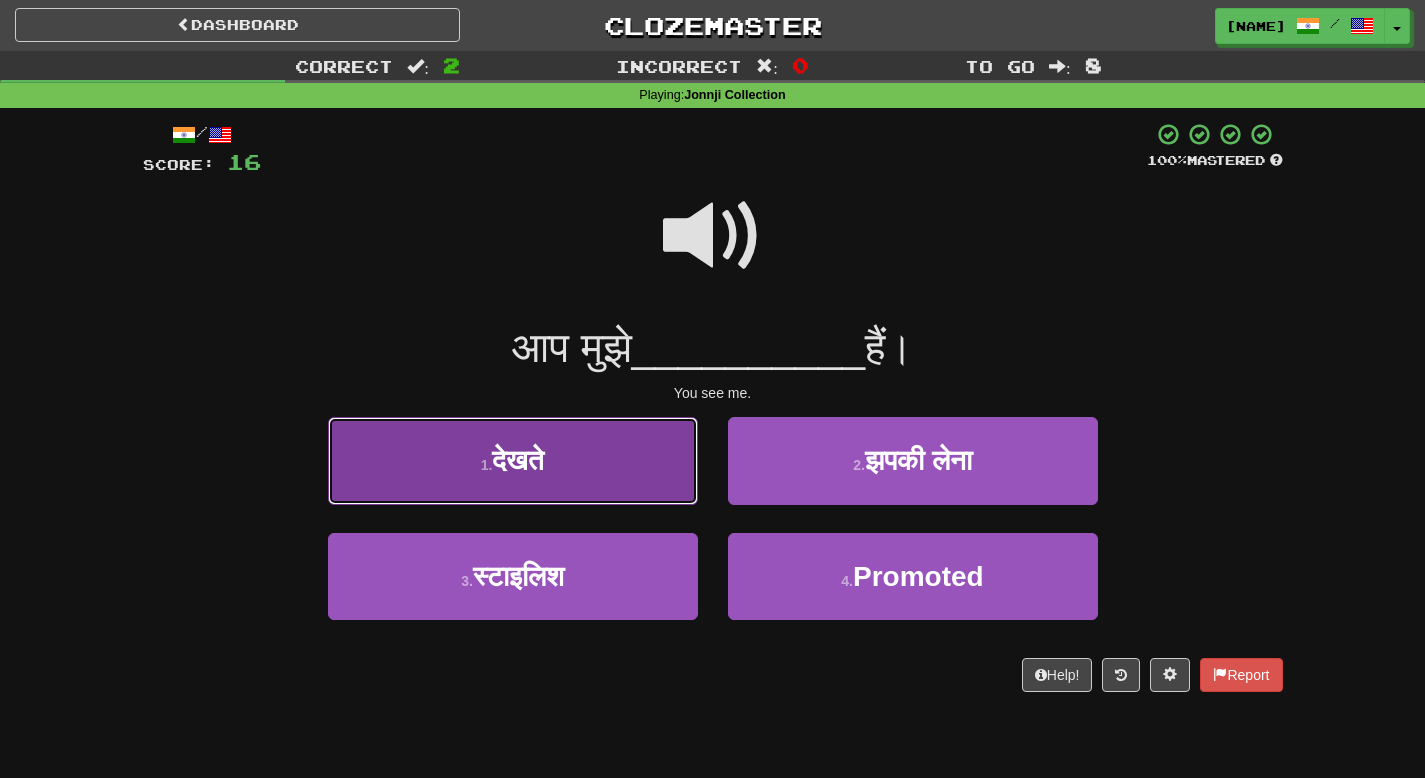 click on "1 .  देखते" at bounding box center (513, 460) 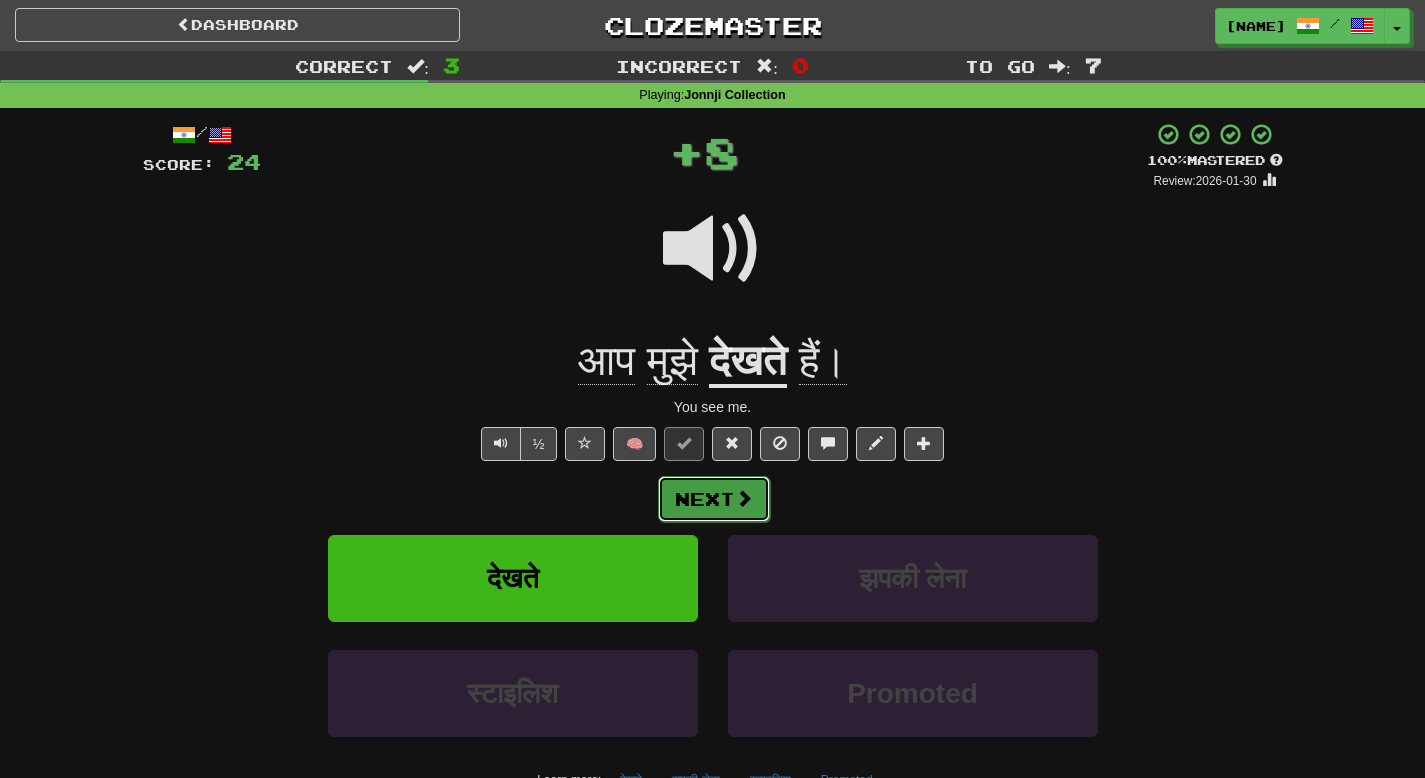 click on "Next" at bounding box center [714, 499] 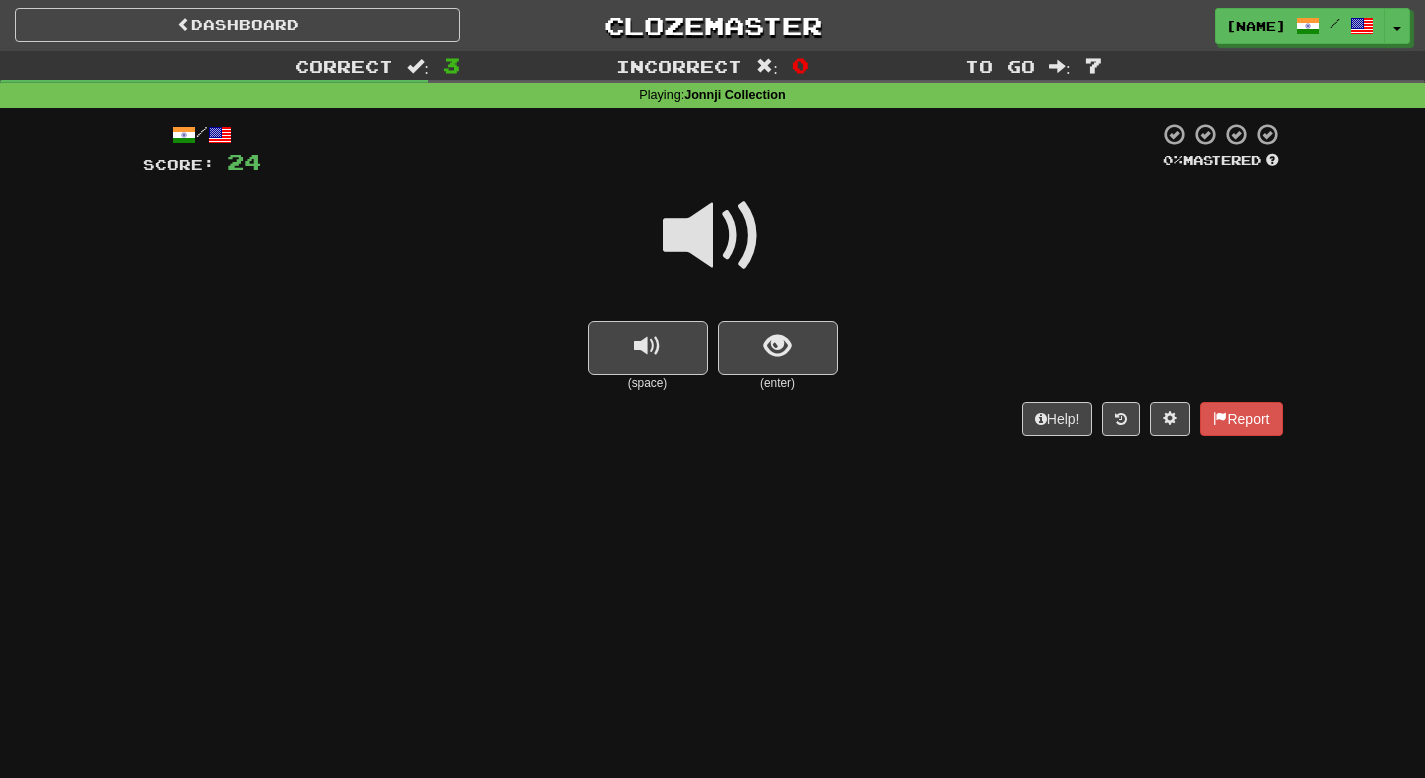 click at bounding box center [713, 236] 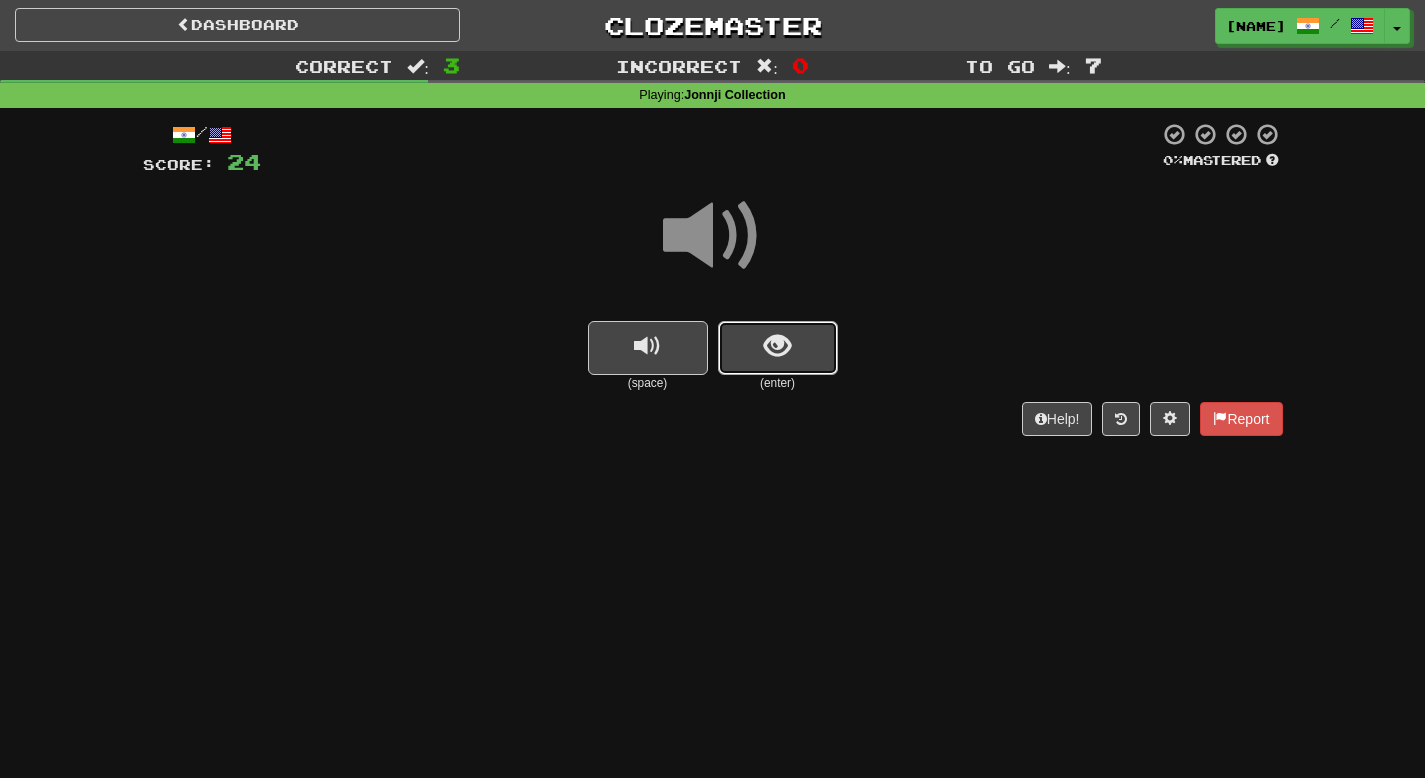 click at bounding box center [778, 348] 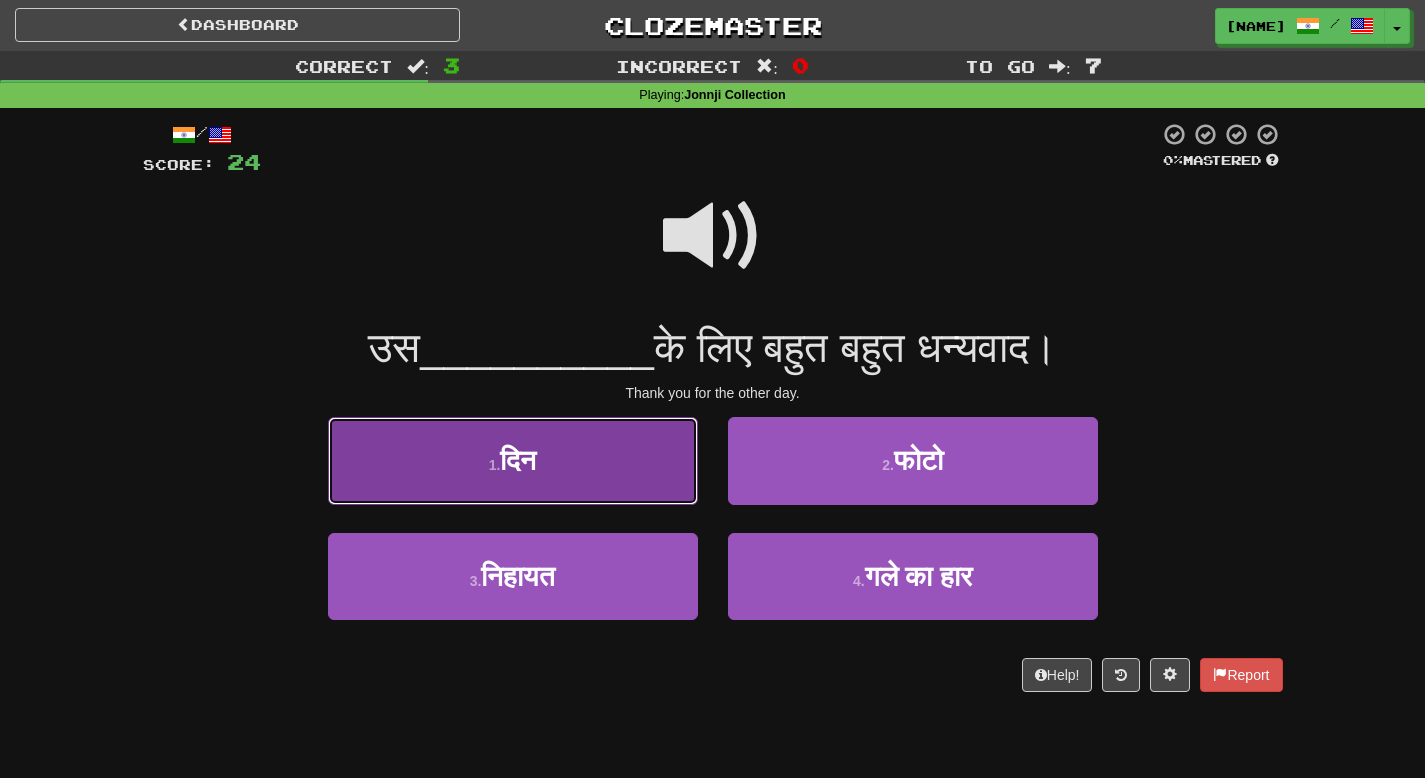click on "दिन" at bounding box center [518, 460] 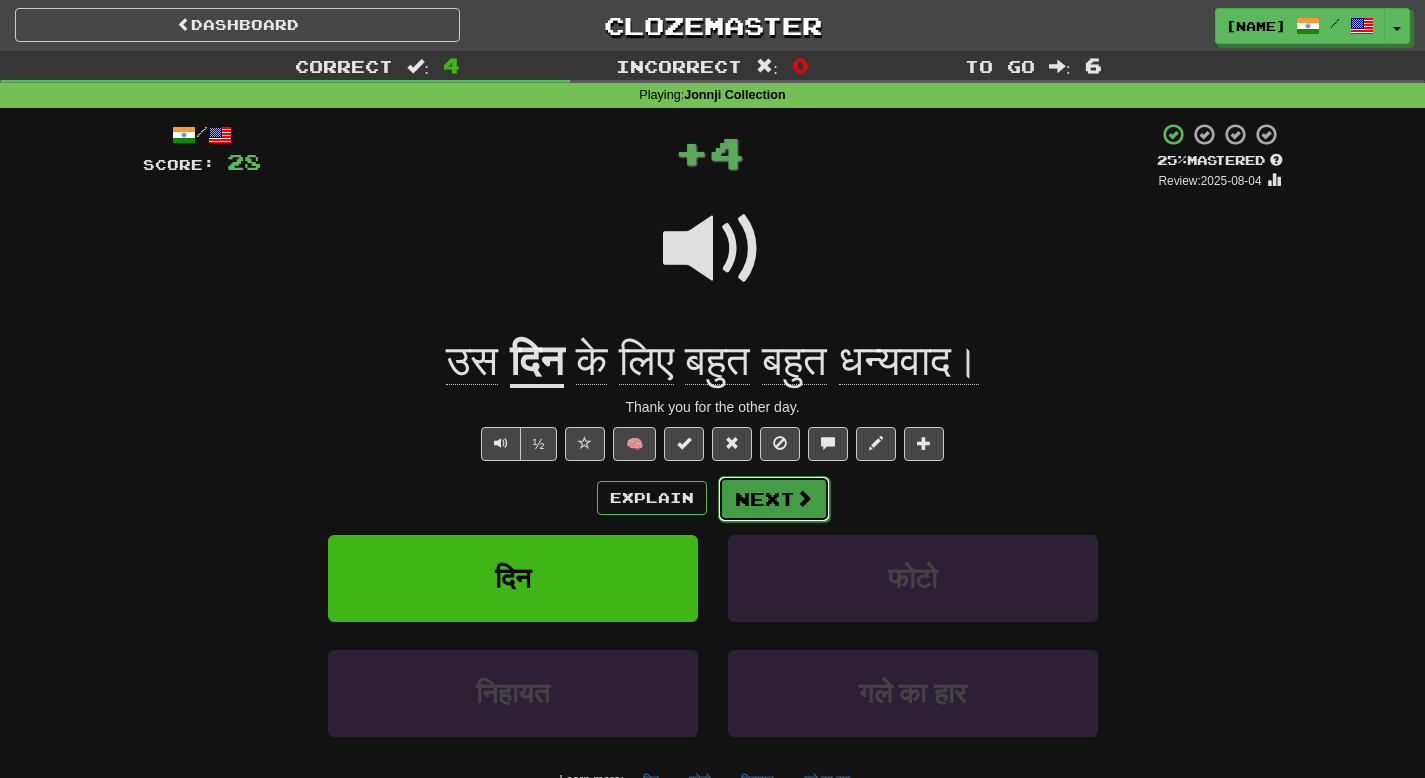 click at bounding box center [804, 498] 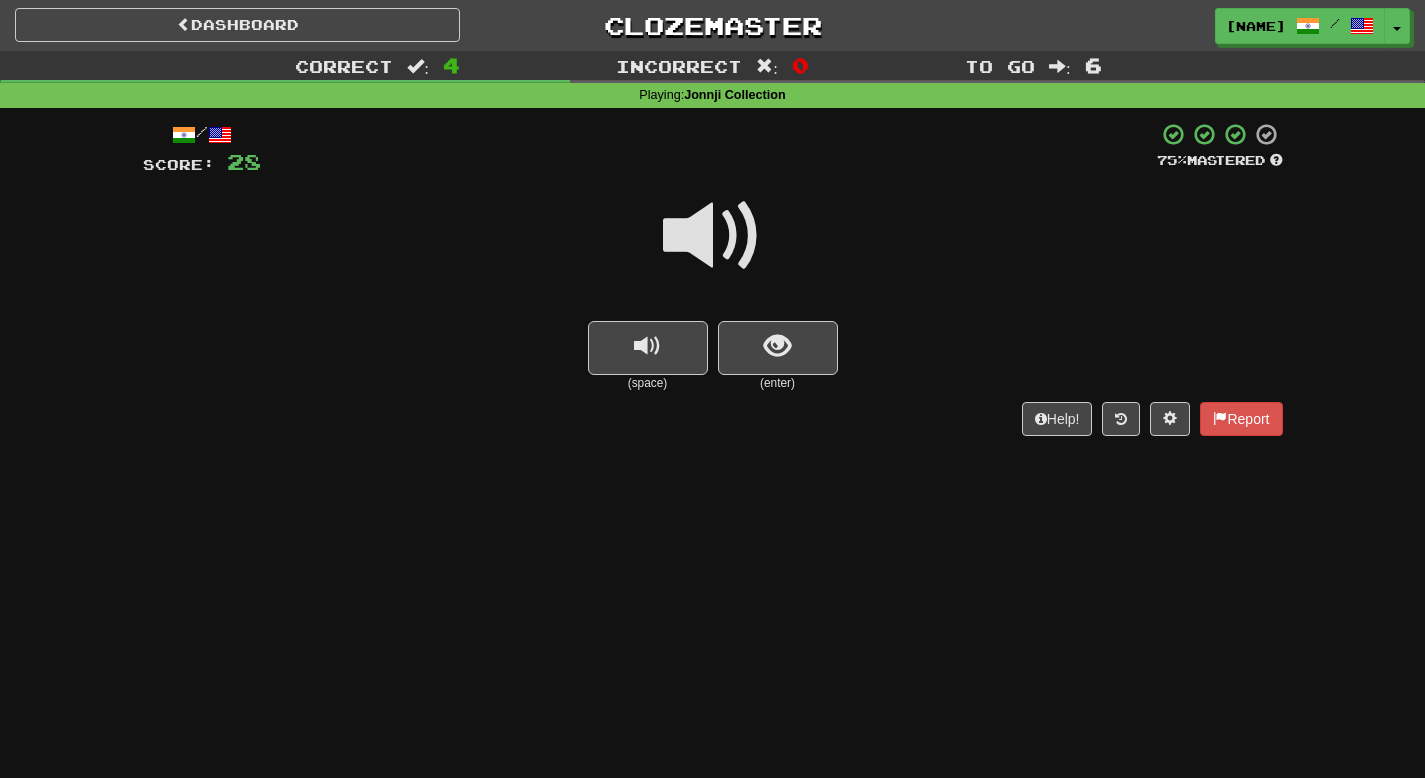click at bounding box center [713, 236] 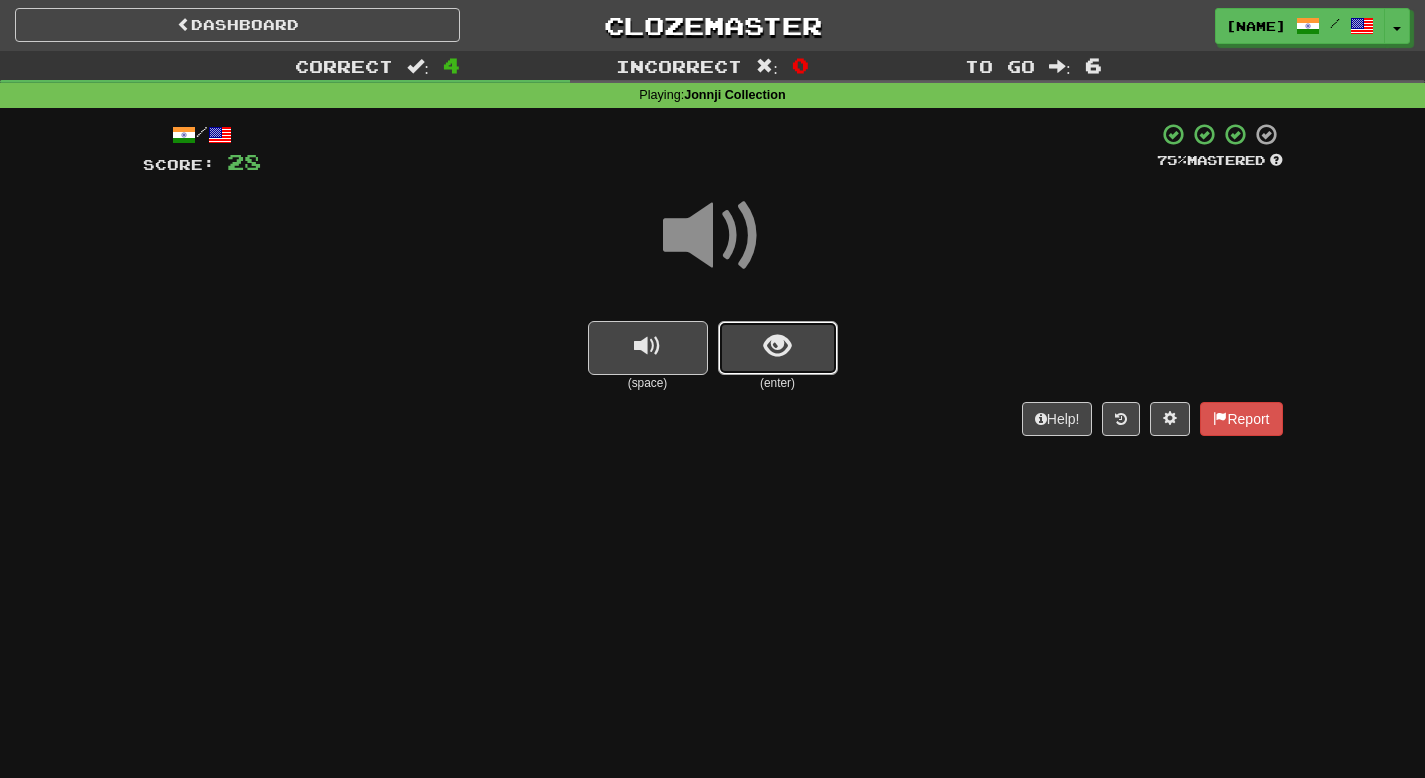 click at bounding box center [778, 348] 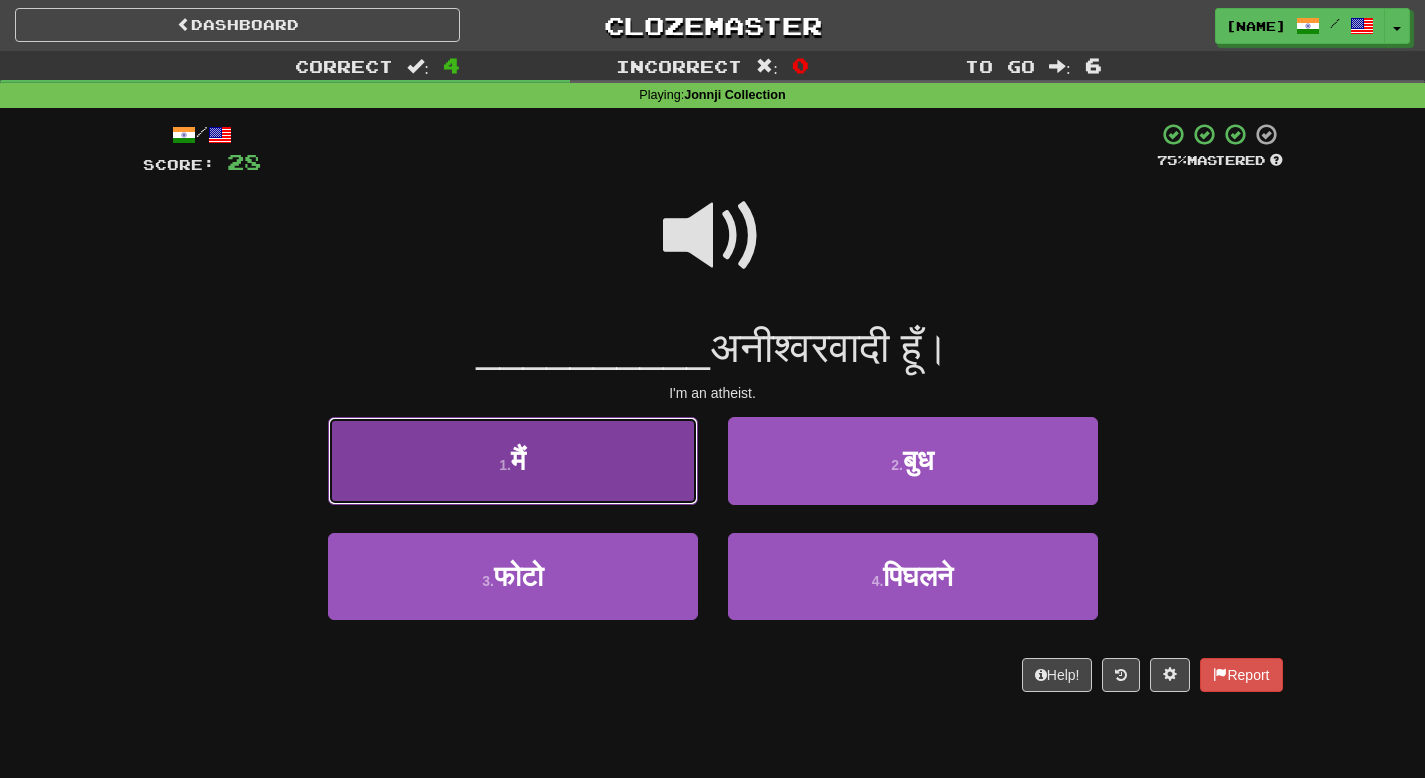 click on "1 .  मैं" at bounding box center [513, 460] 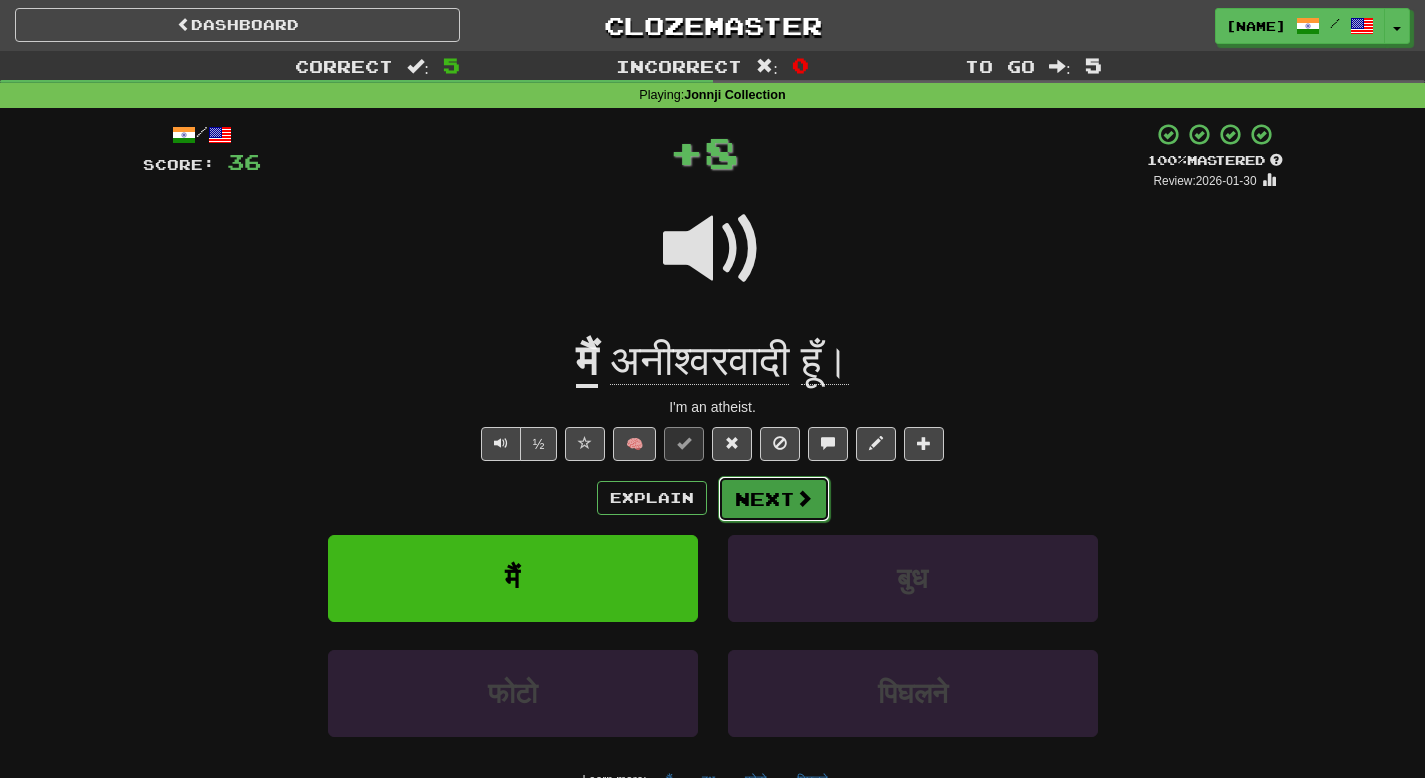 click on "Next" at bounding box center (774, 499) 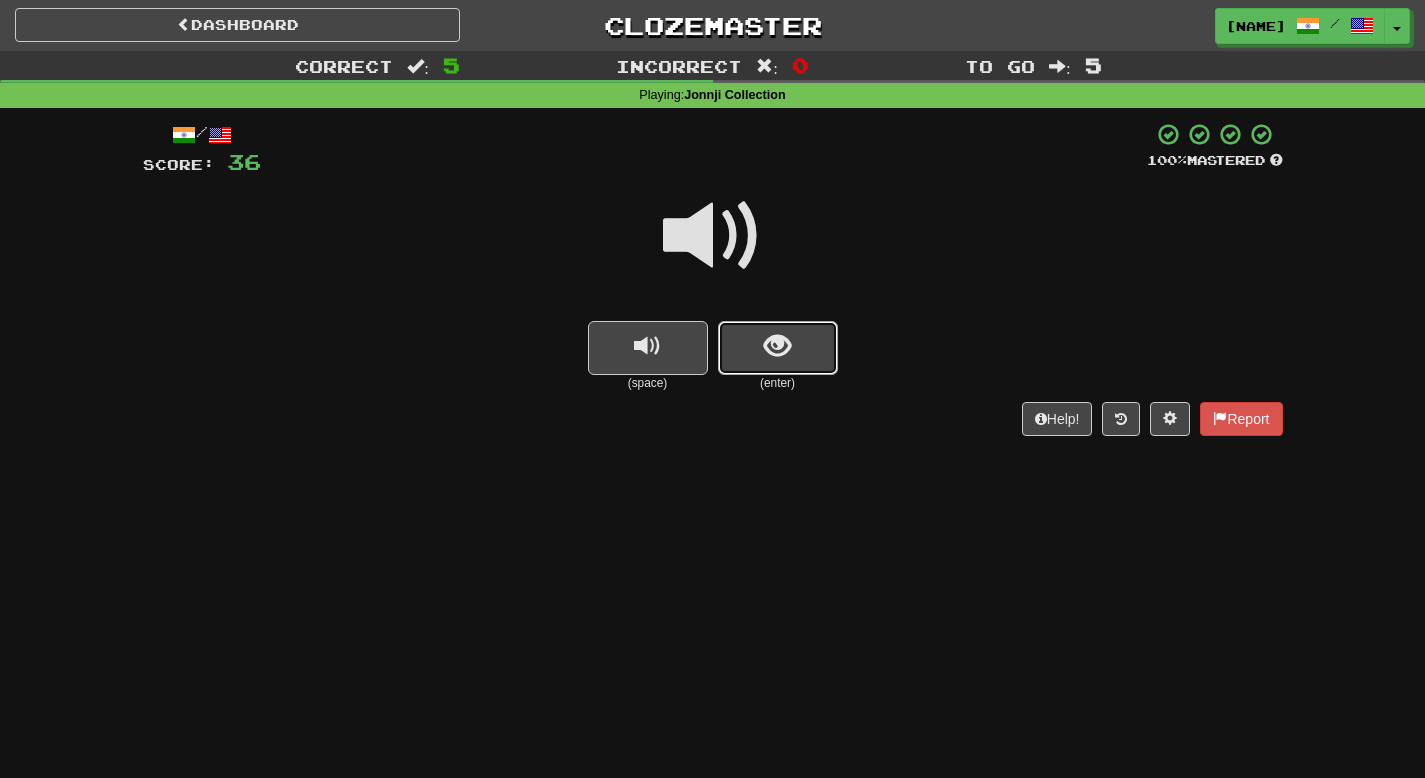 click at bounding box center (778, 348) 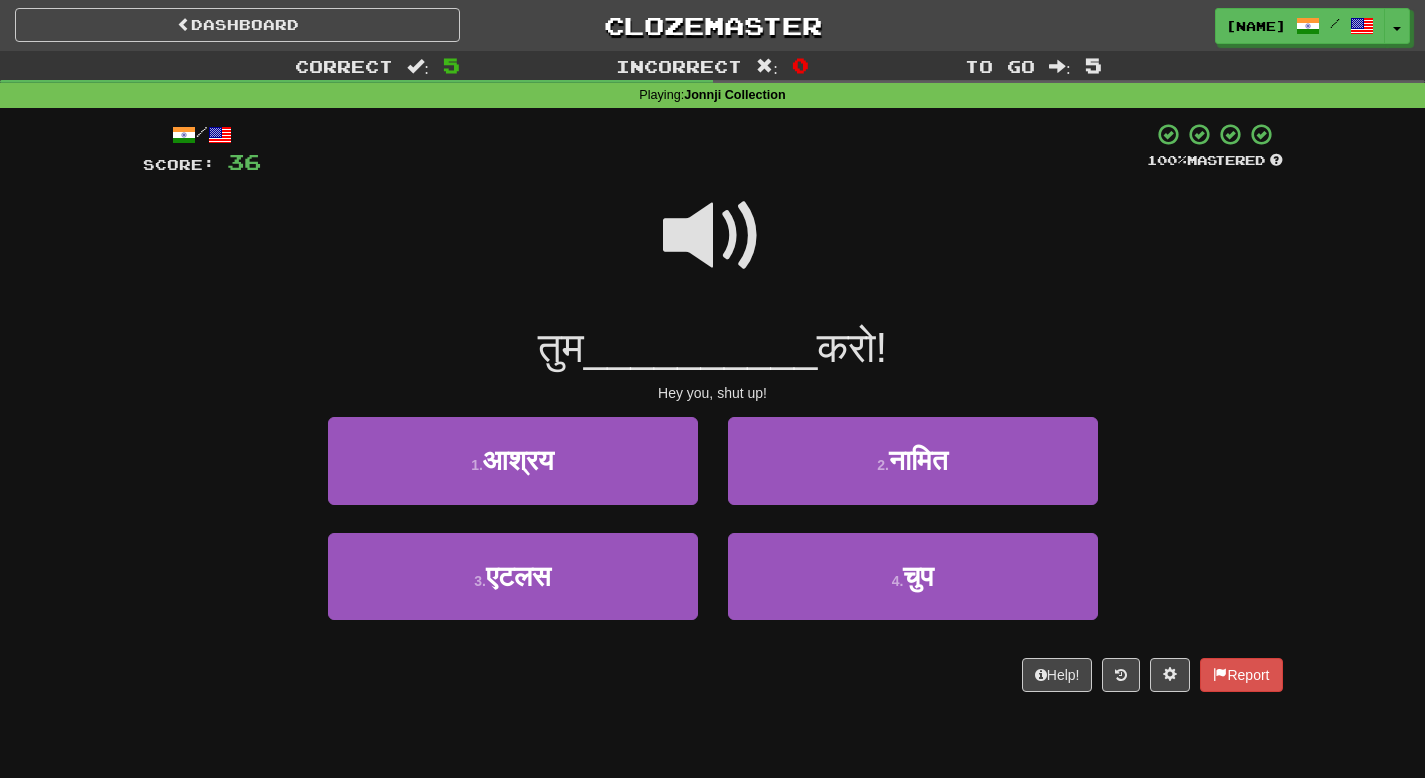 click at bounding box center (713, 236) 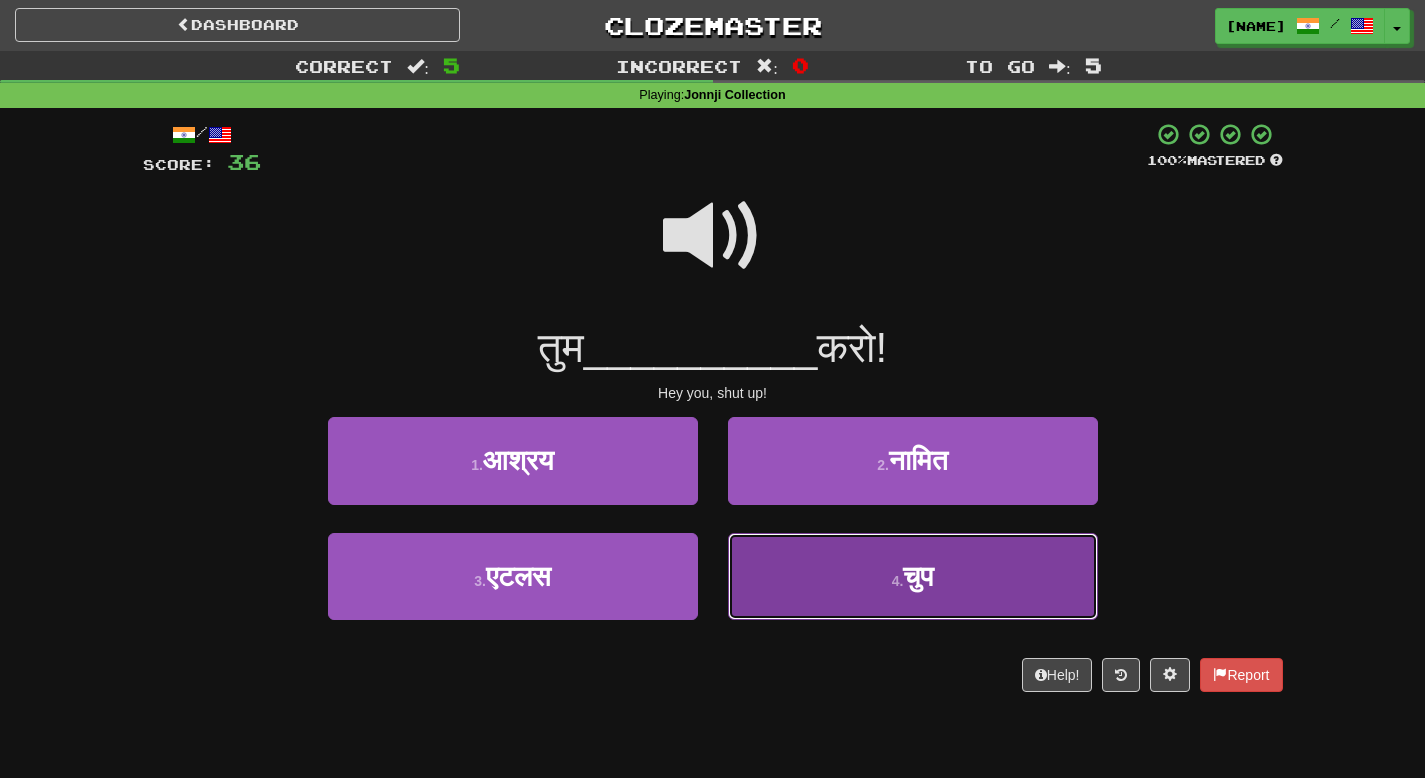 click on "4 .  चुप" at bounding box center (913, 576) 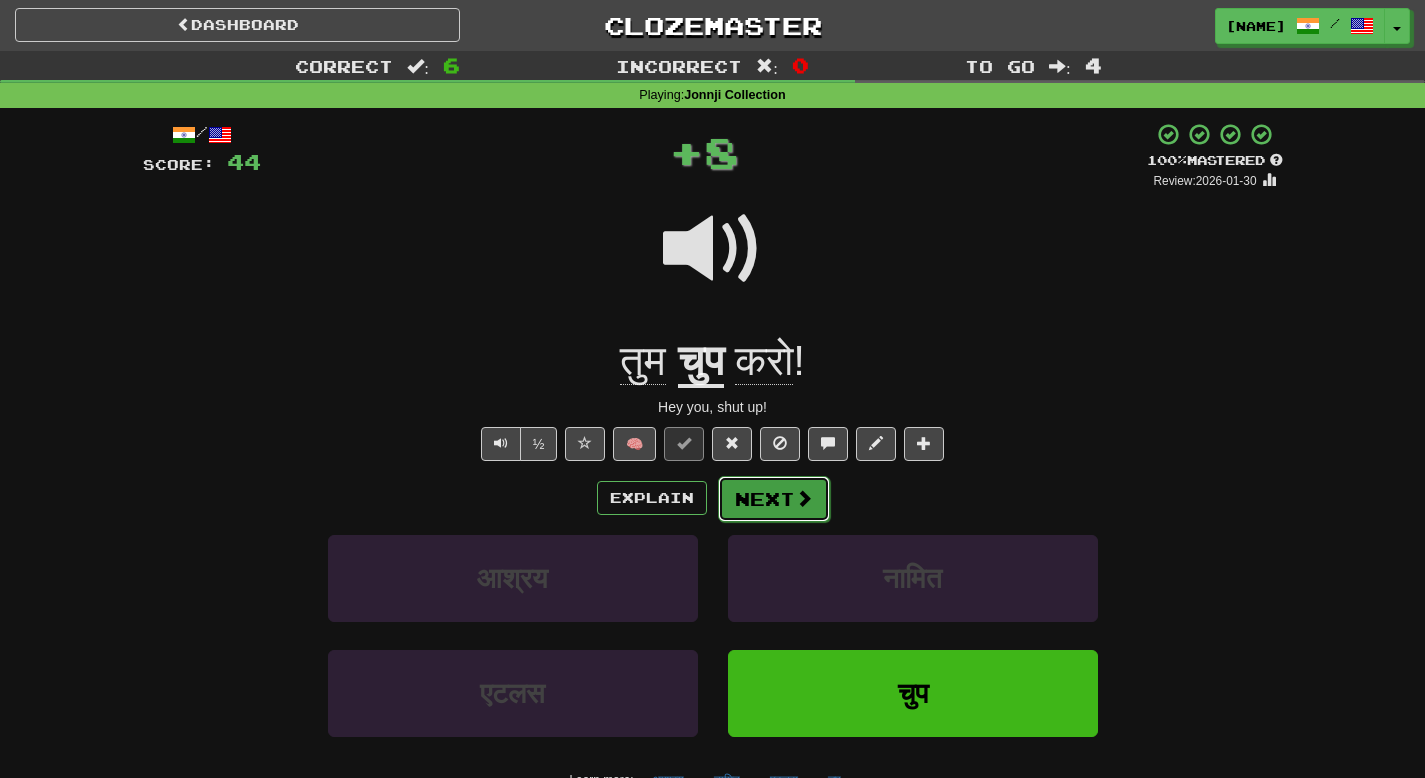 click on "Next" at bounding box center (774, 499) 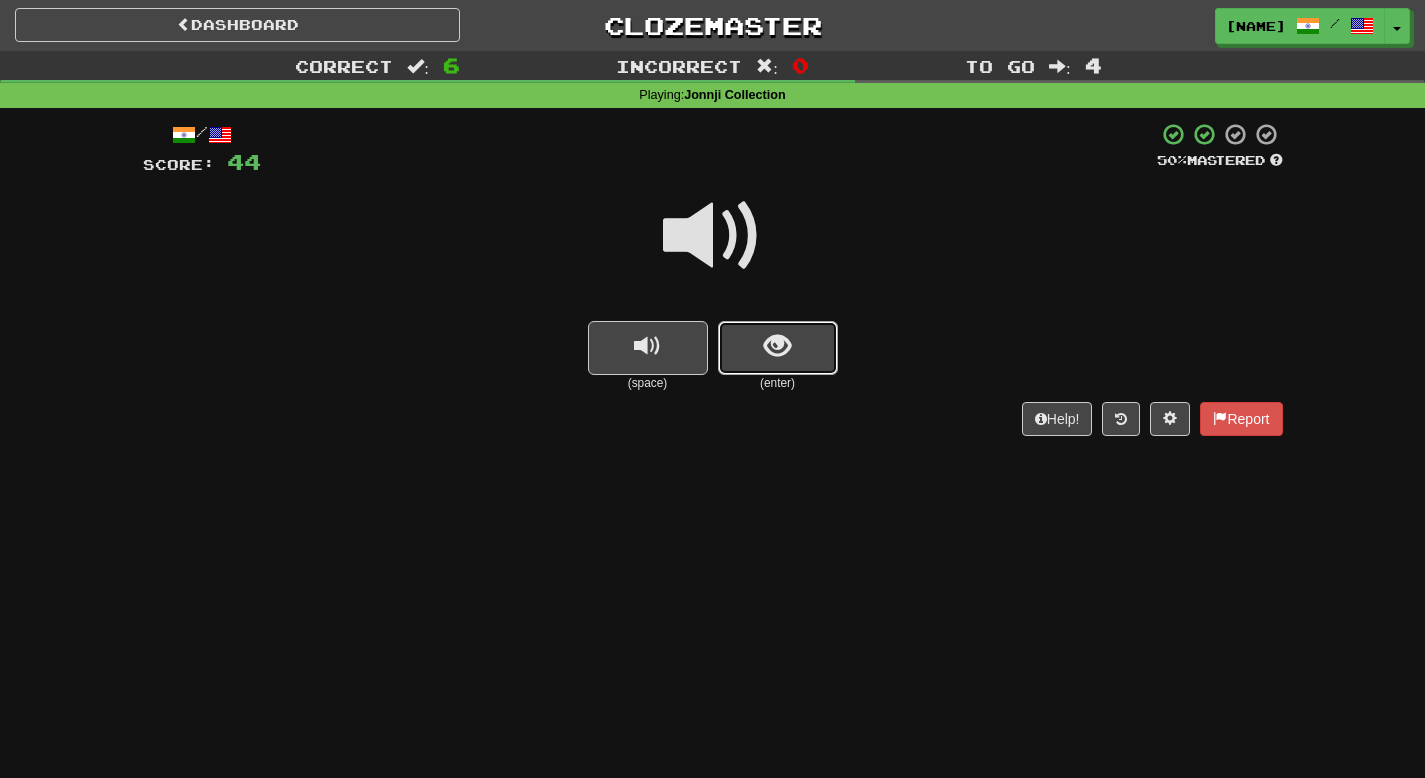 click at bounding box center (778, 348) 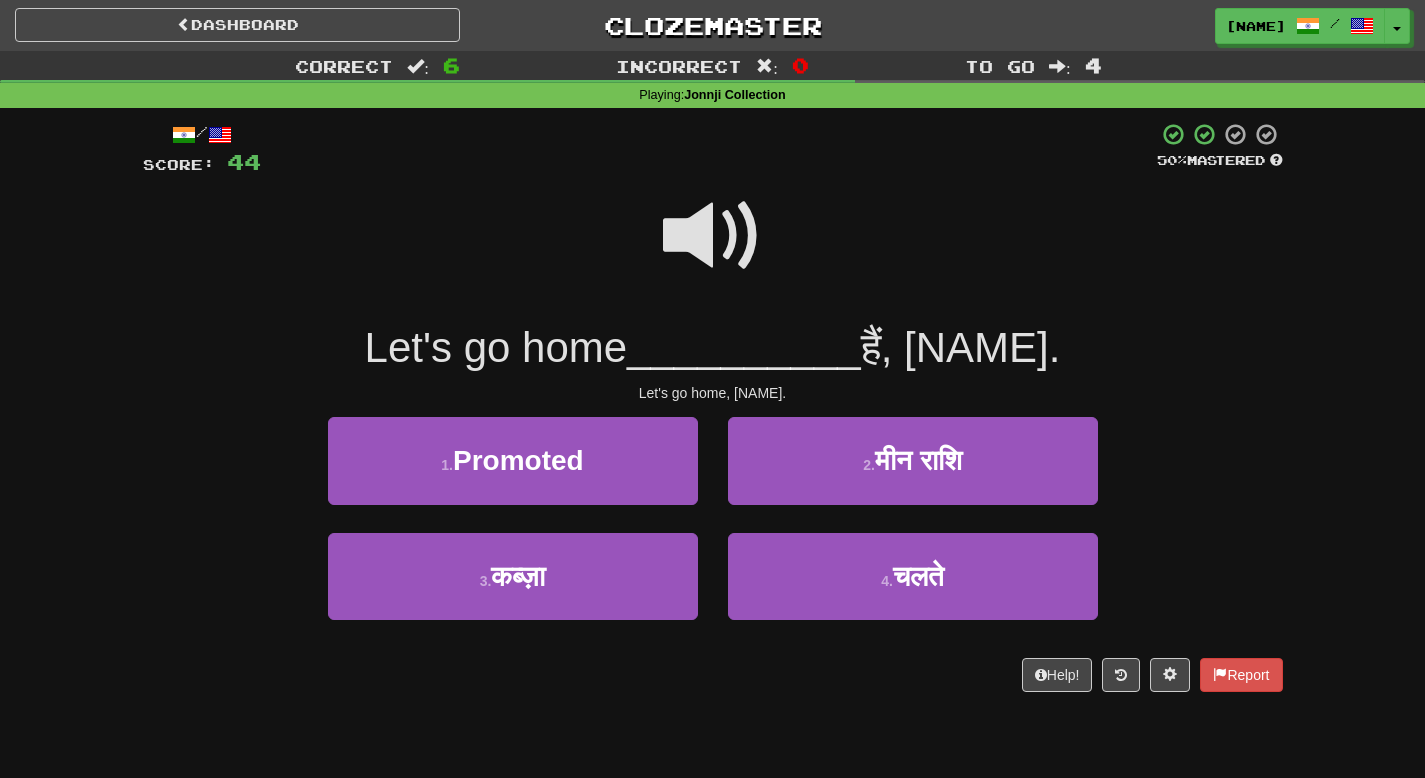 click at bounding box center [713, 236] 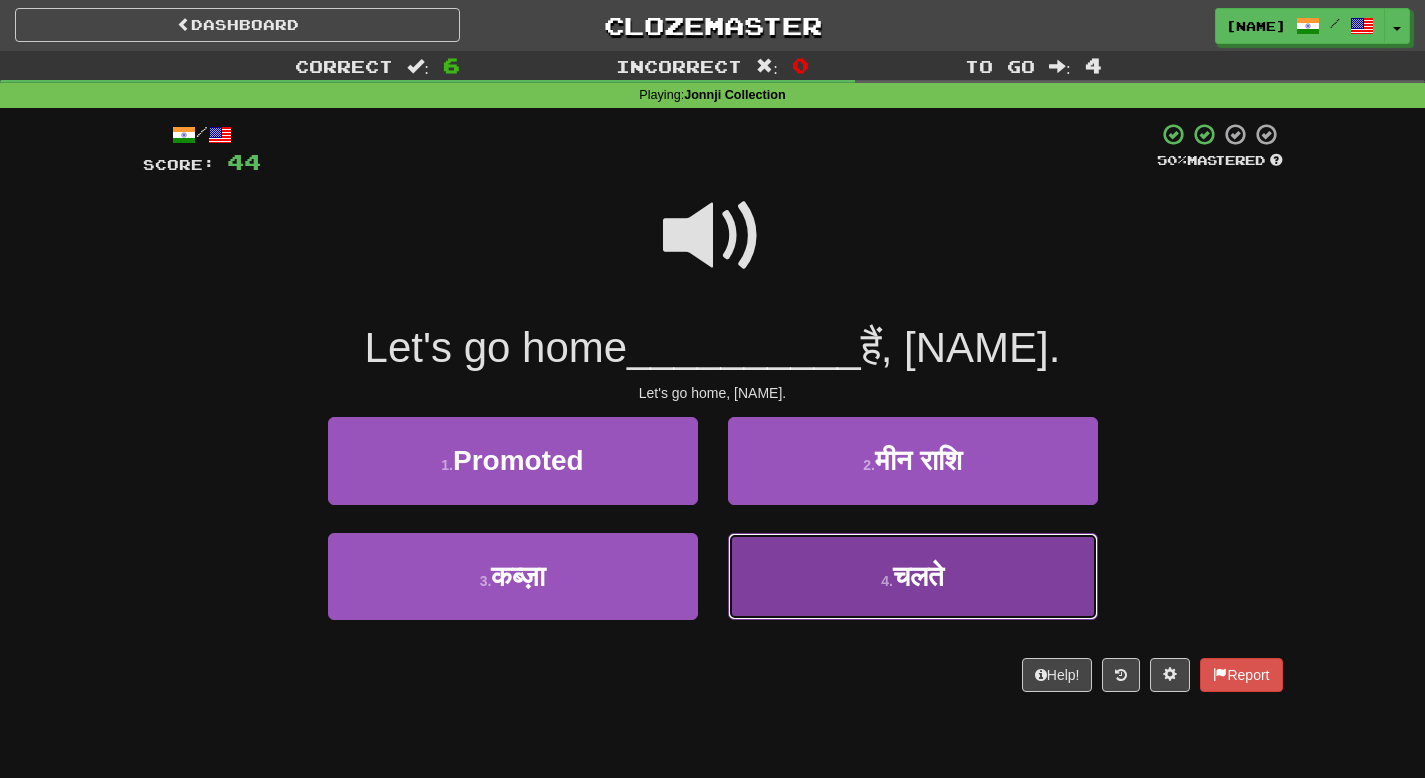 click on "4 .  चलते" at bounding box center (913, 576) 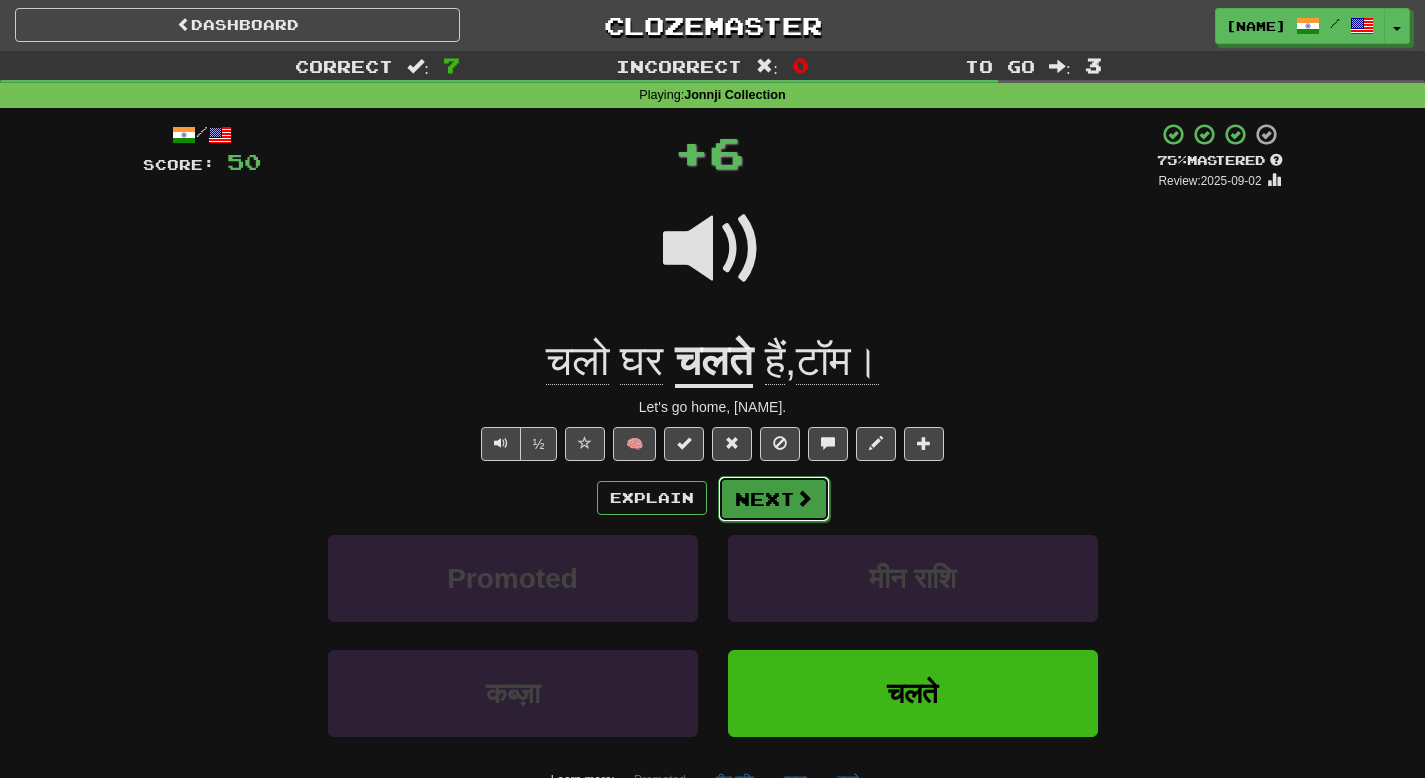 click on "Next" at bounding box center (774, 499) 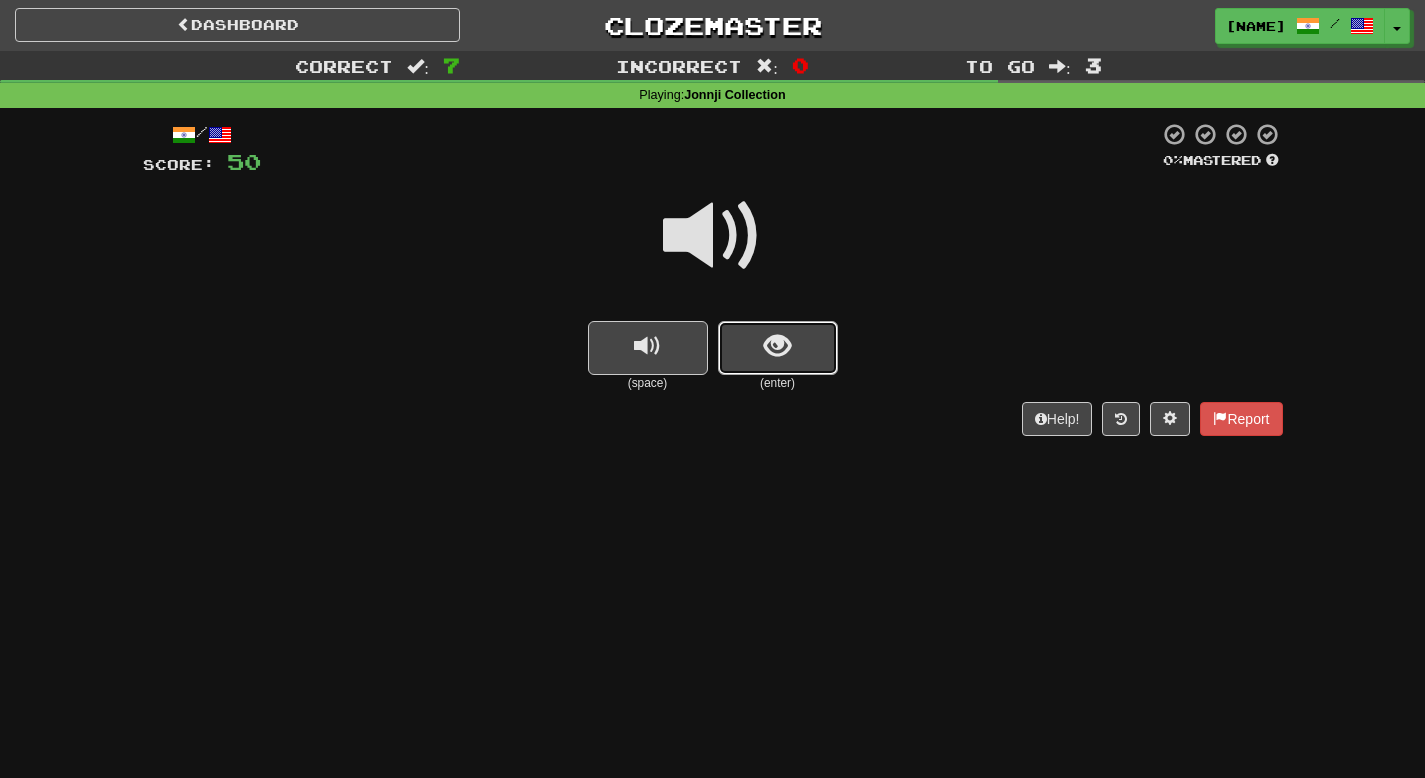 click at bounding box center (778, 348) 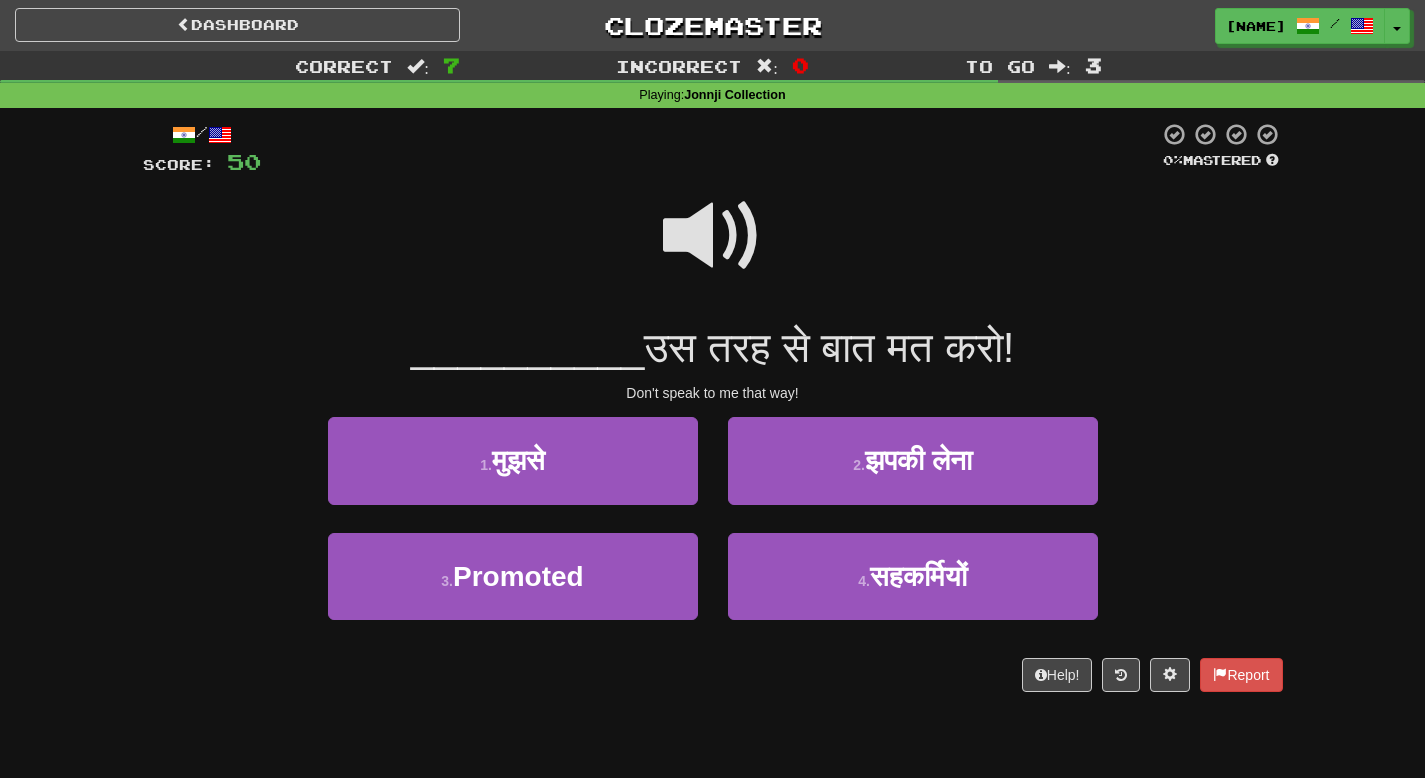 click at bounding box center (713, 236) 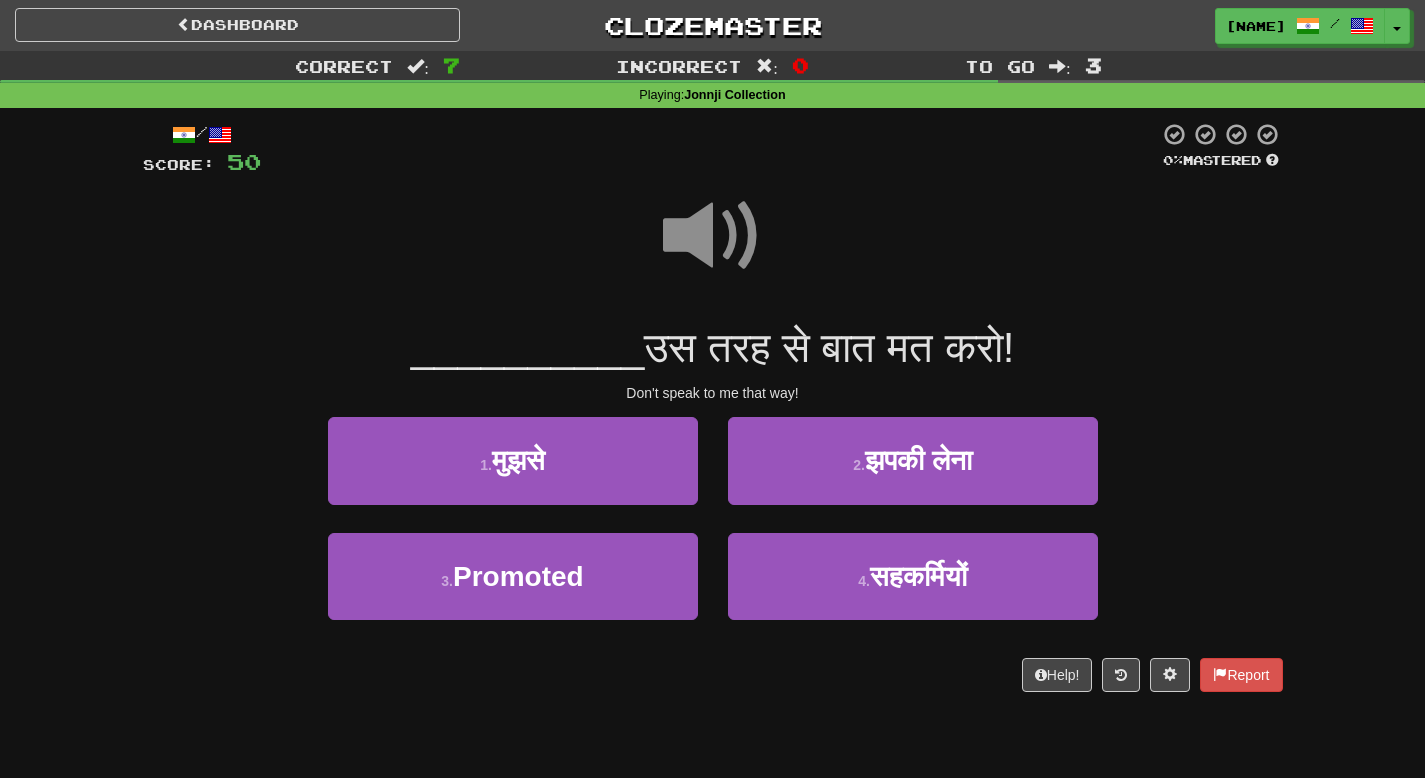 click at bounding box center (713, 236) 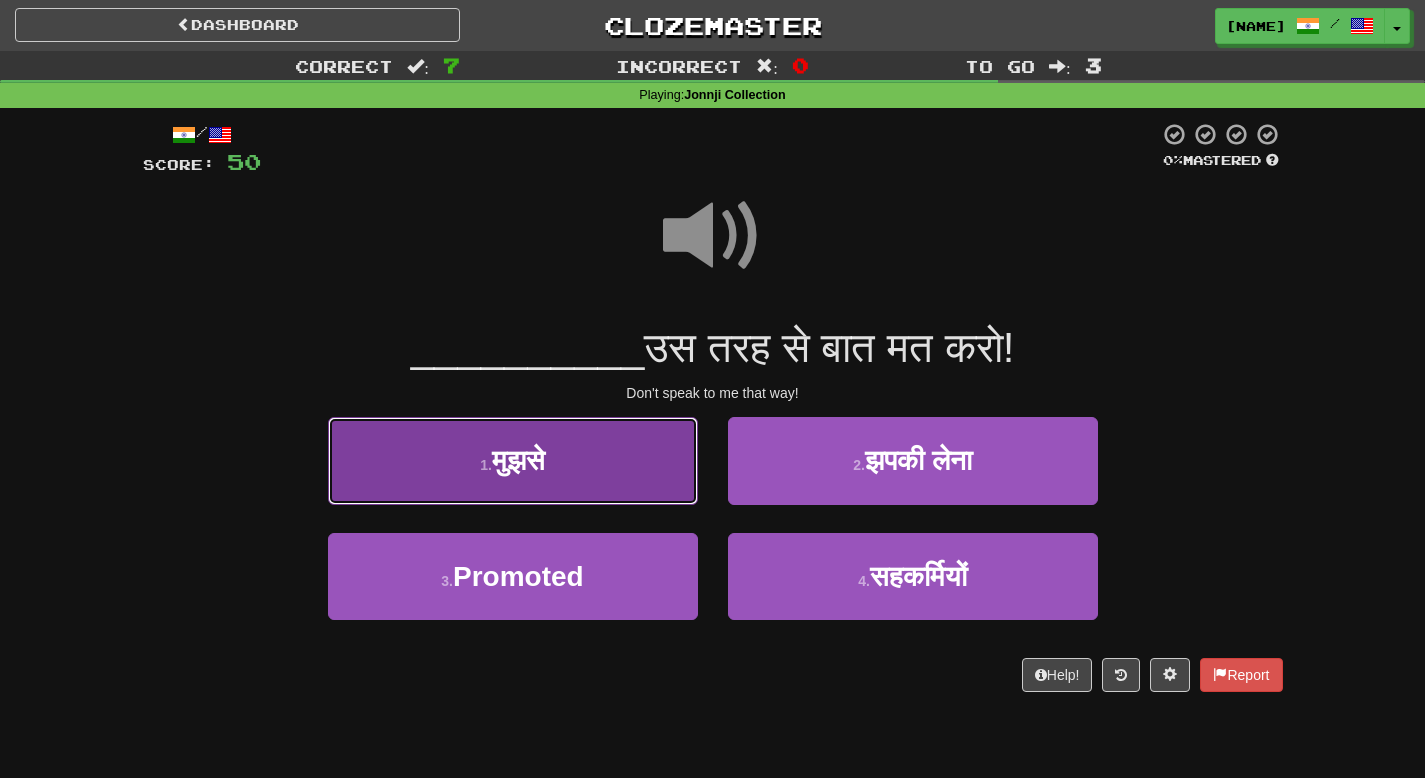 click on "मुझसे" at bounding box center (518, 460) 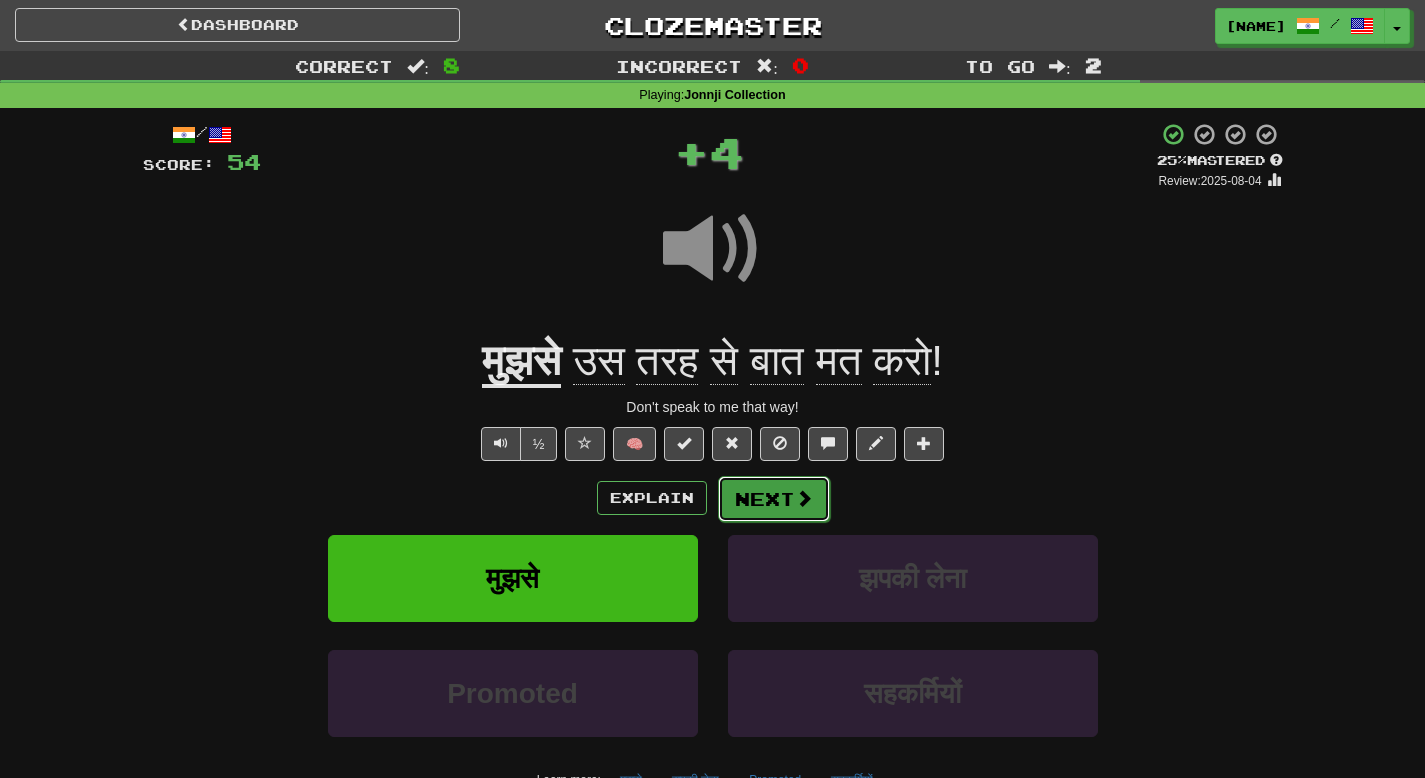 click on "Next" at bounding box center [774, 499] 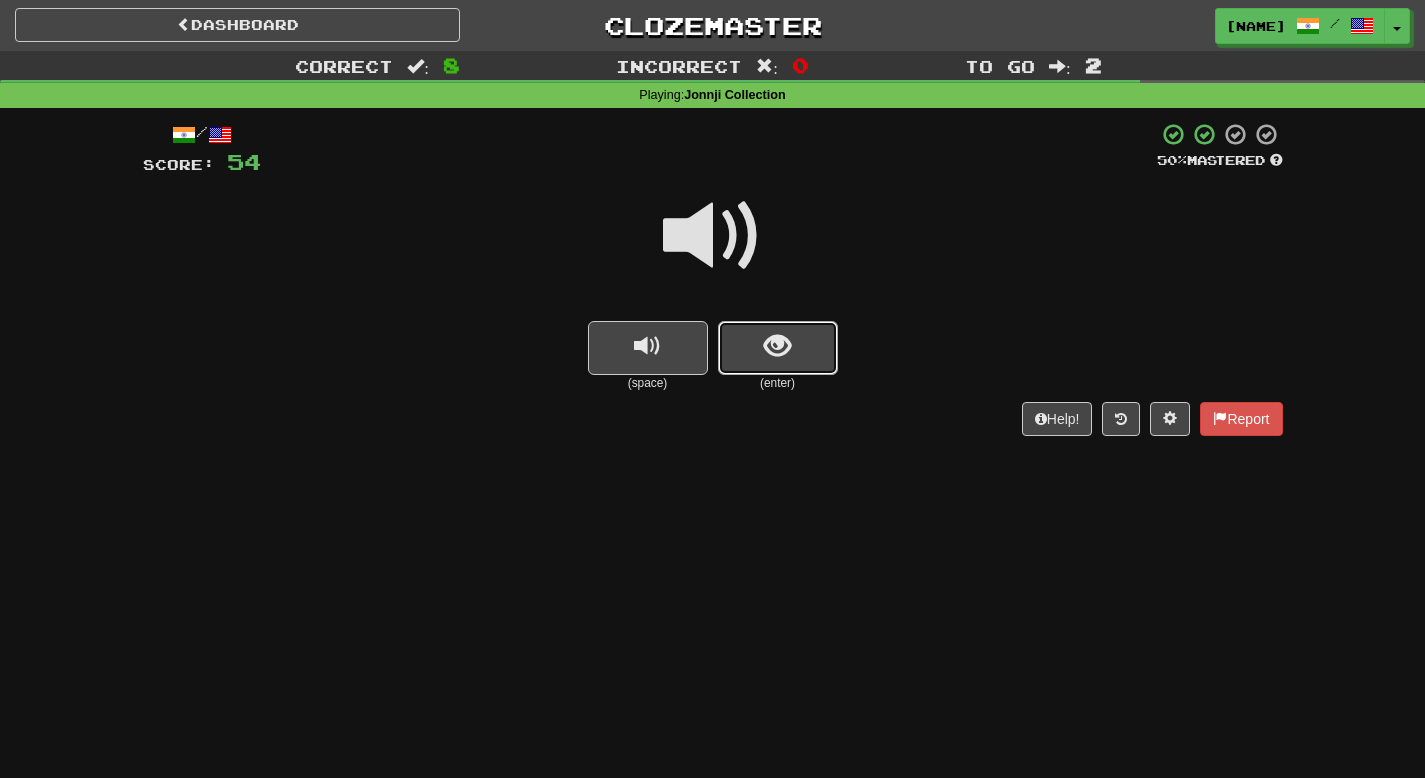click at bounding box center (778, 348) 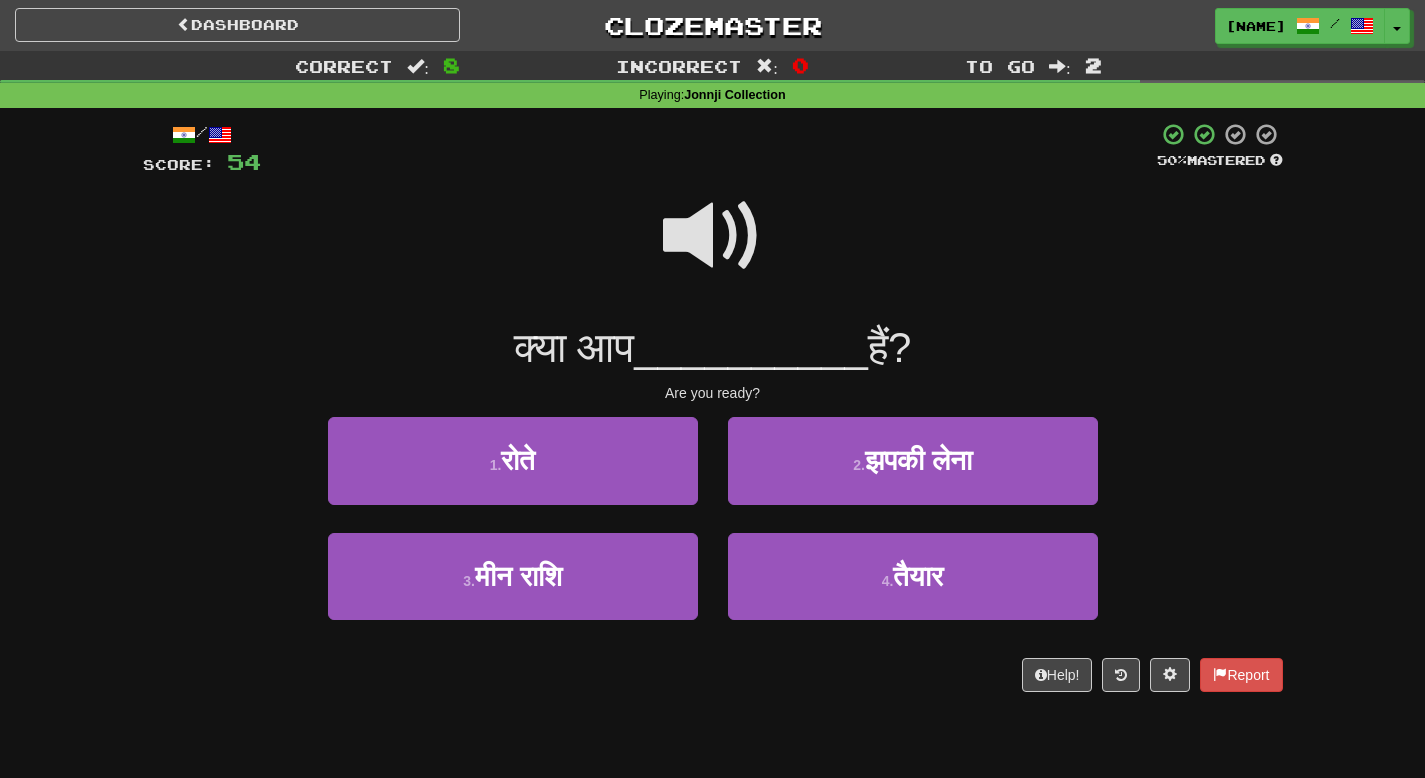 click on "__________" at bounding box center [751, 347] 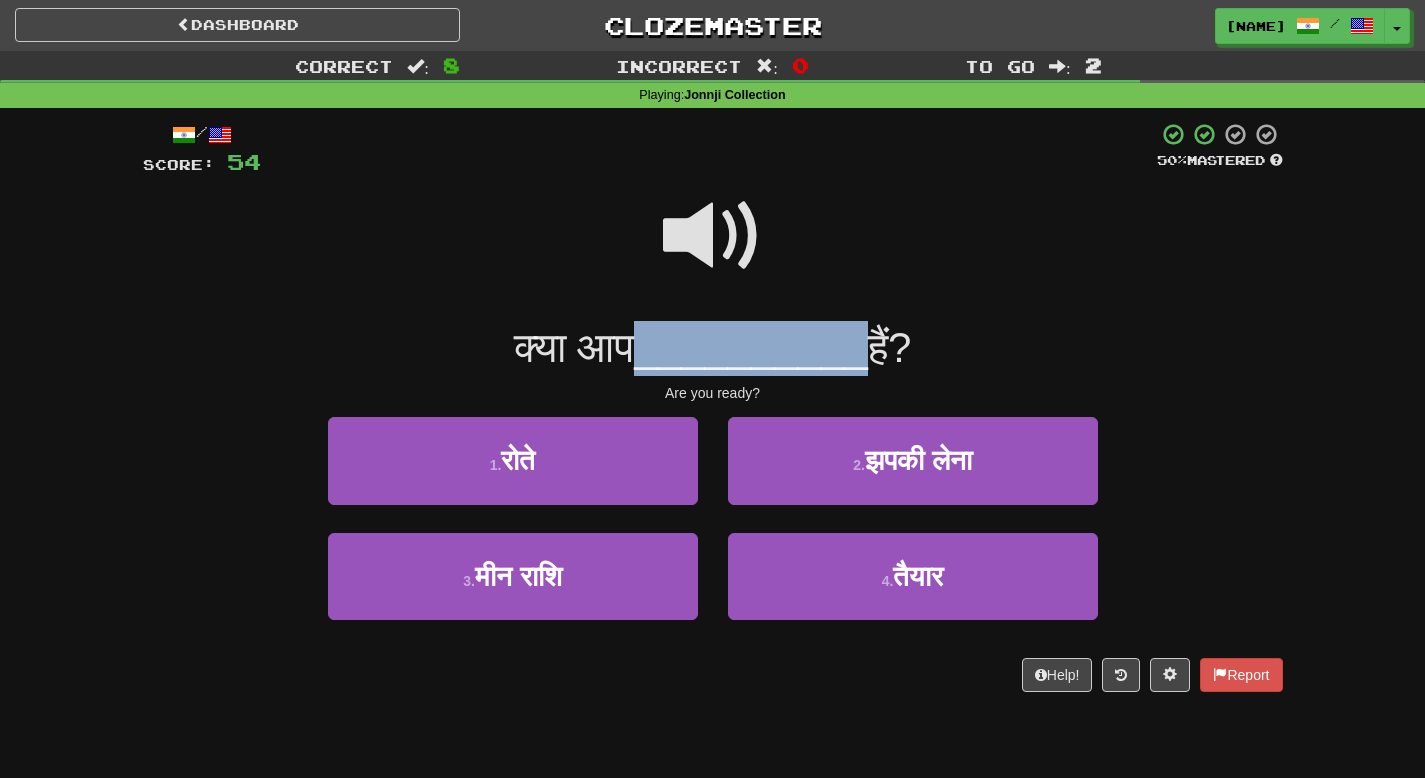 click at bounding box center (713, 236) 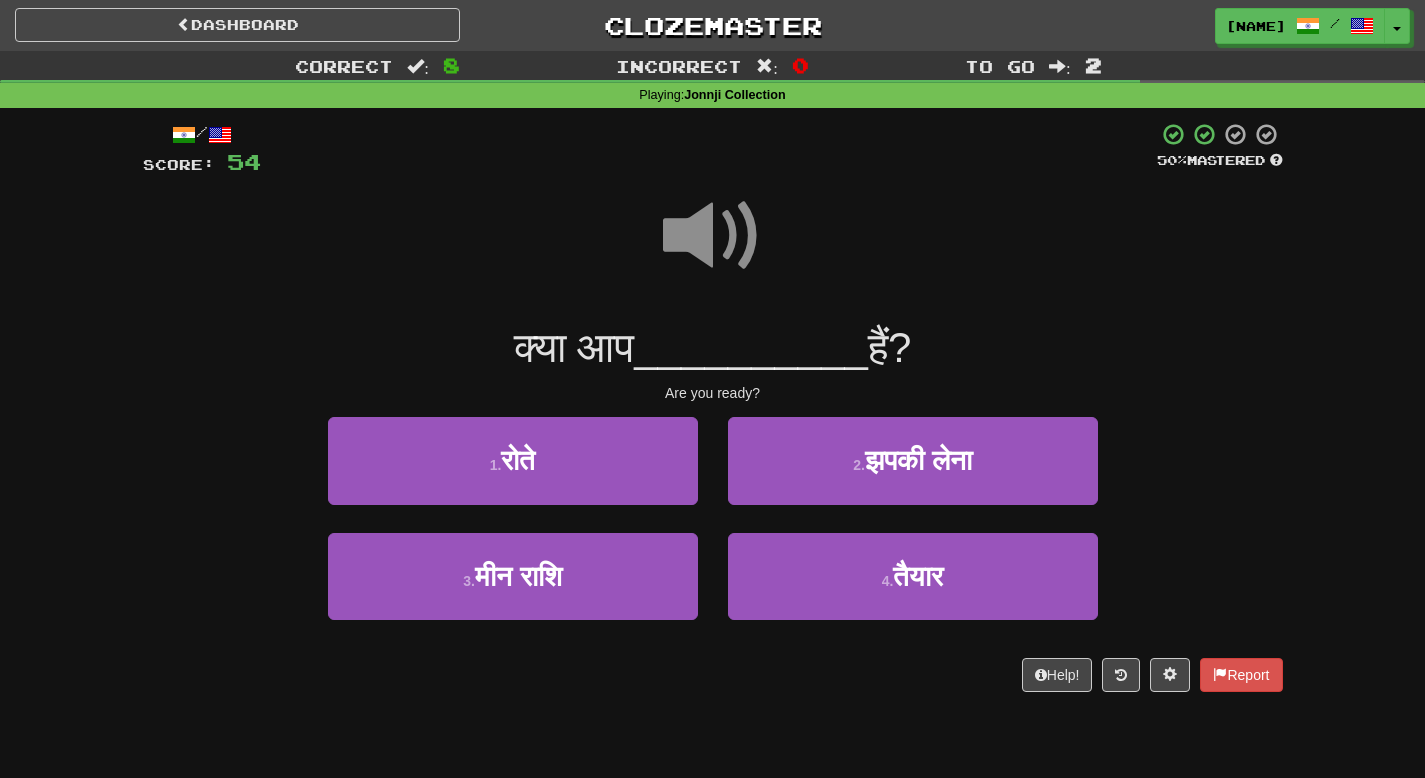 click at bounding box center (713, 236) 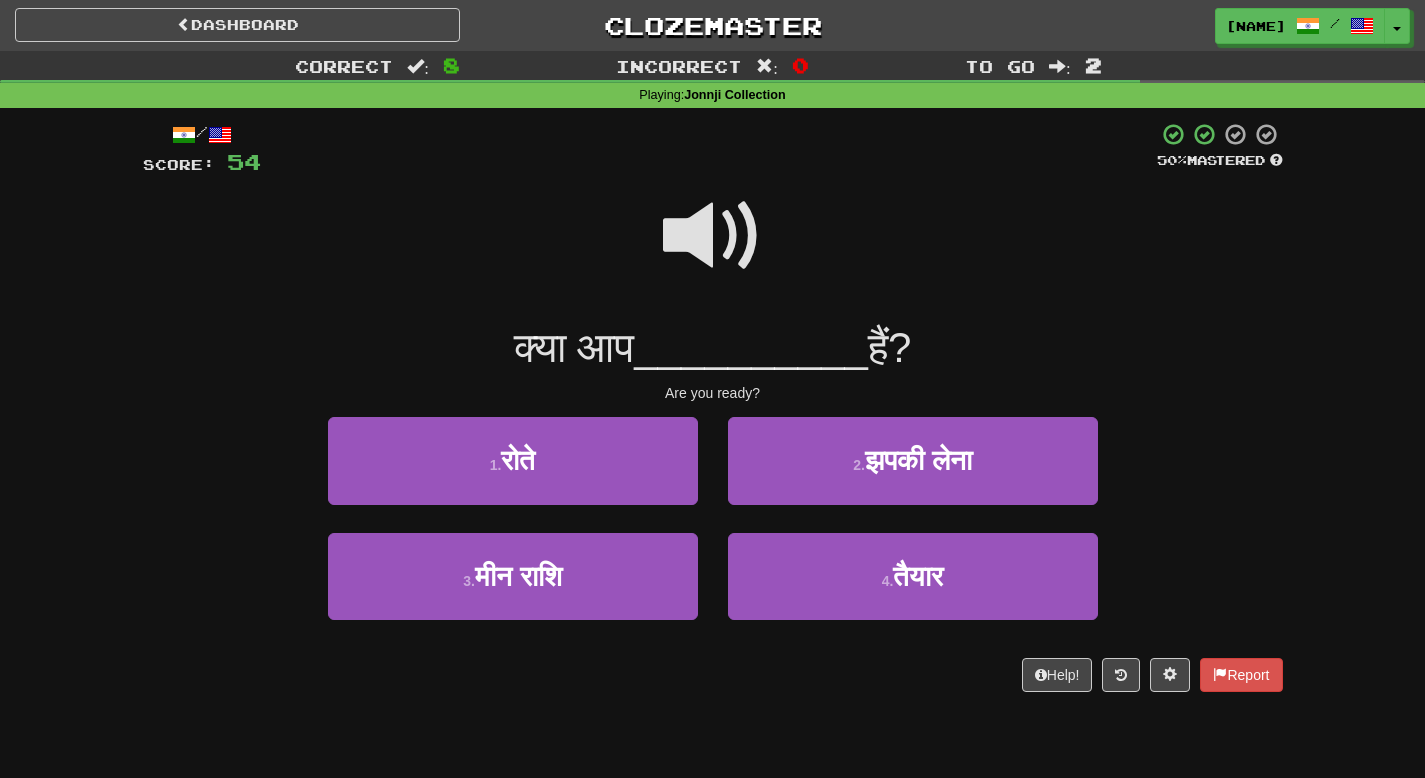 click at bounding box center (713, 236) 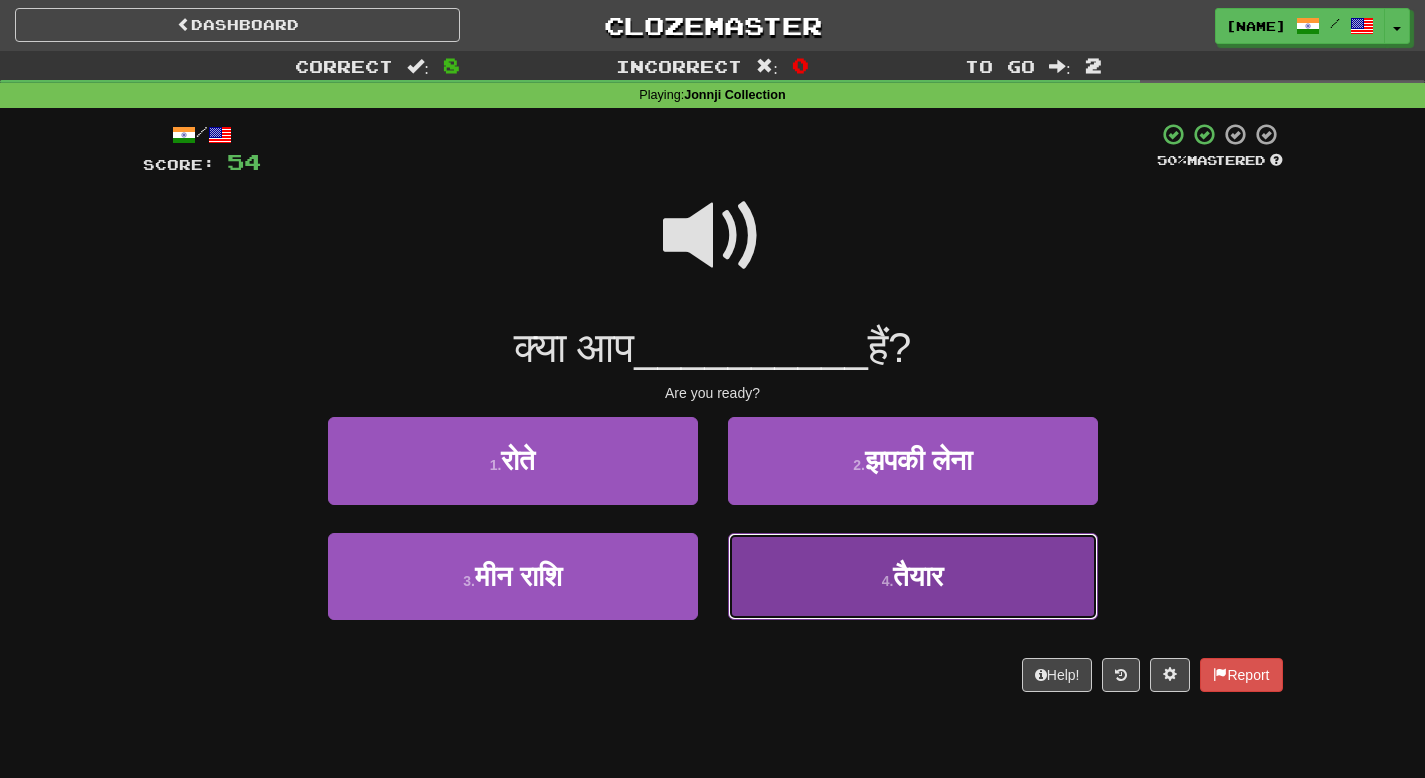 click on "4 .  तैयार" at bounding box center (913, 576) 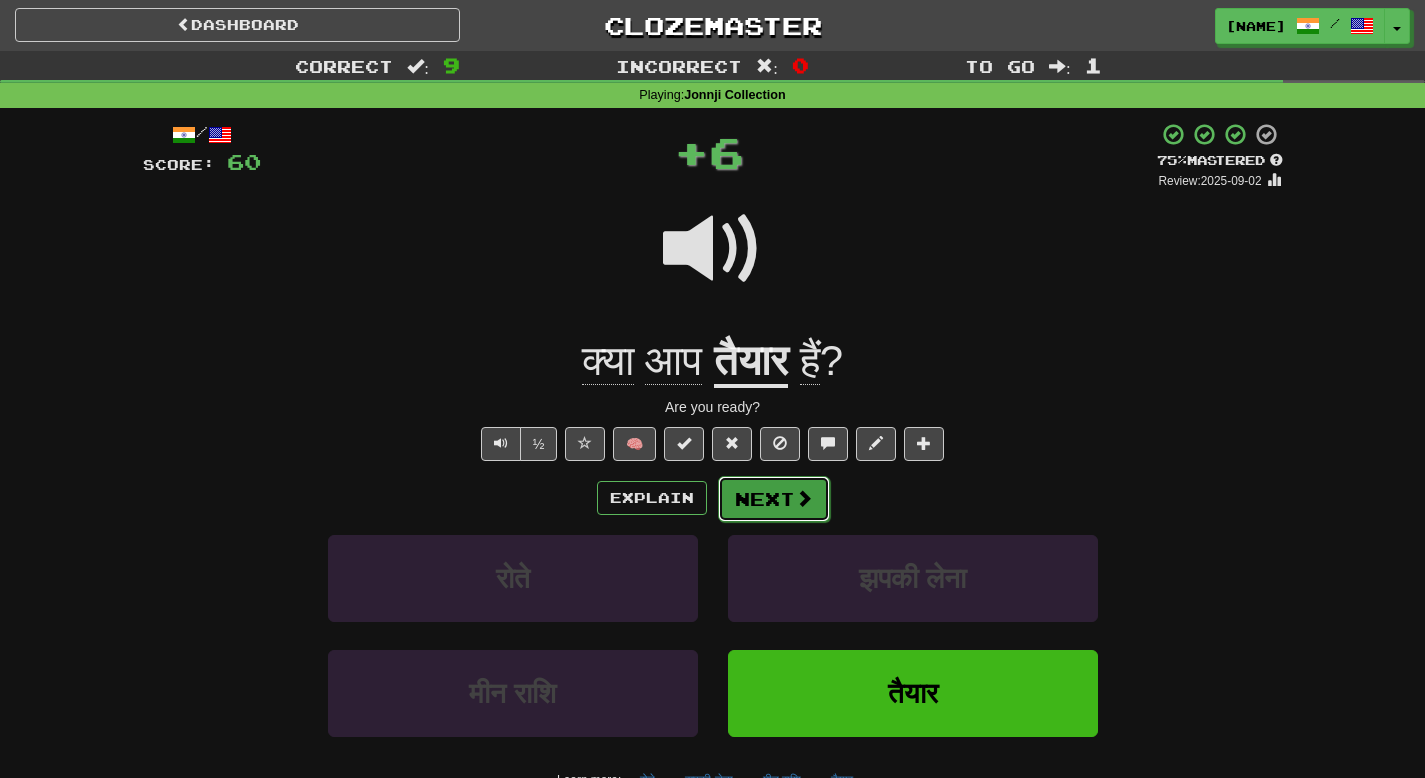 click on "Next" at bounding box center (774, 499) 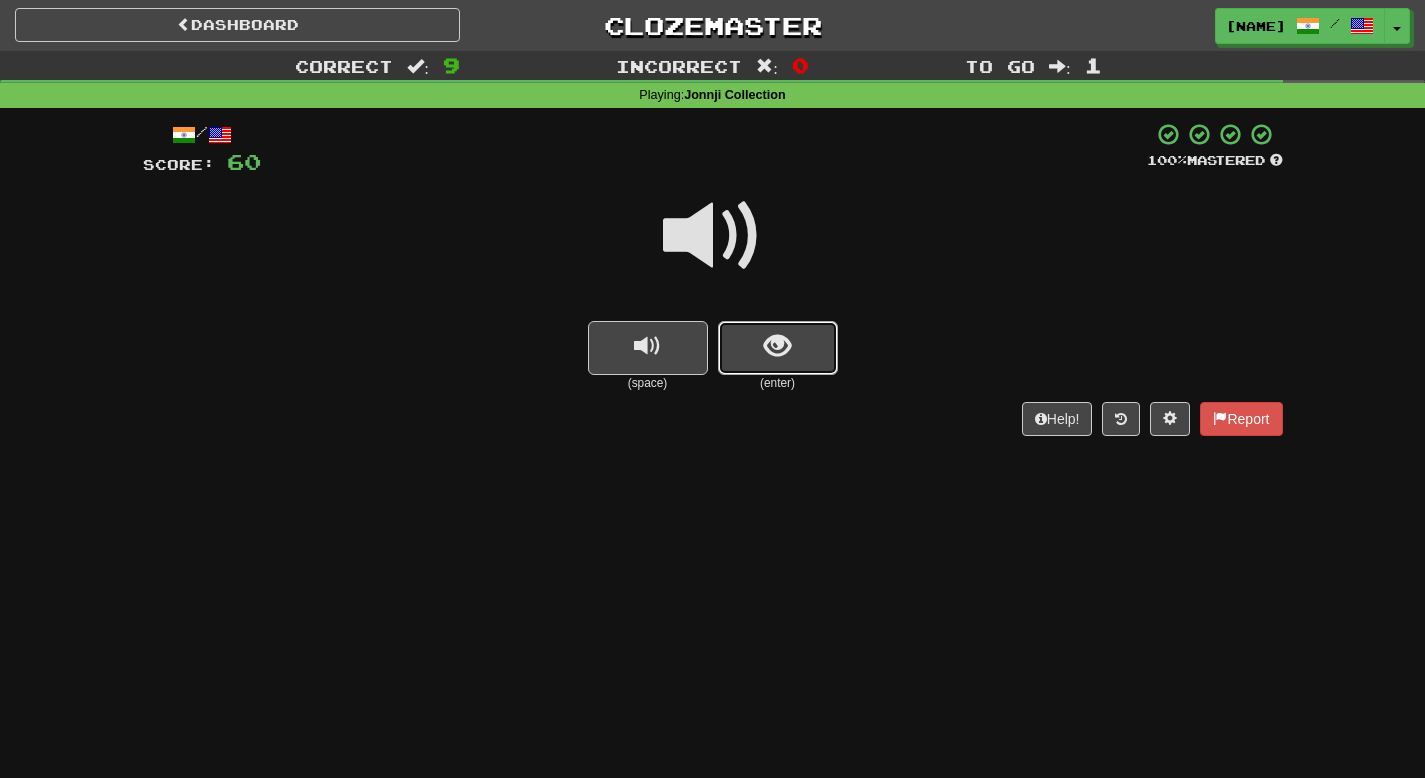 click at bounding box center (778, 348) 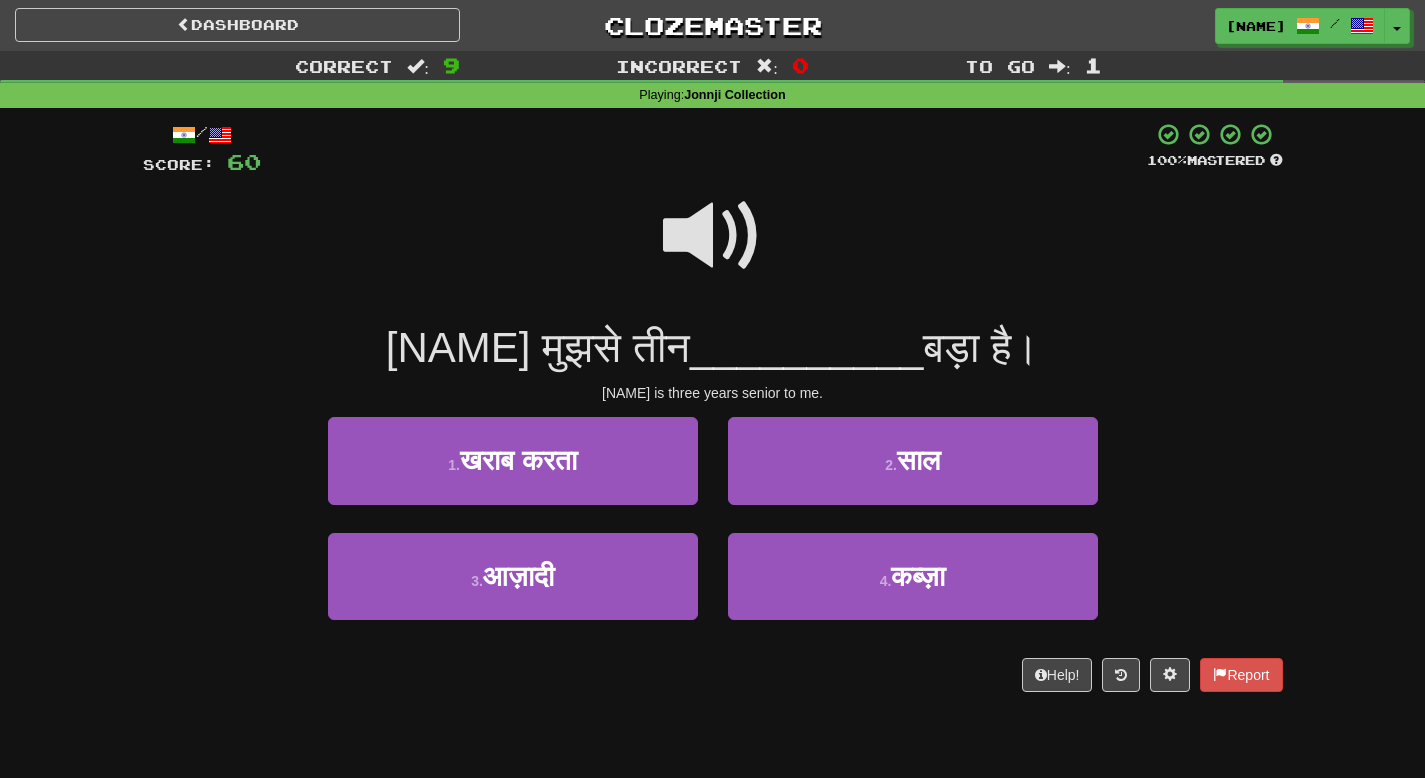 click at bounding box center [713, 236] 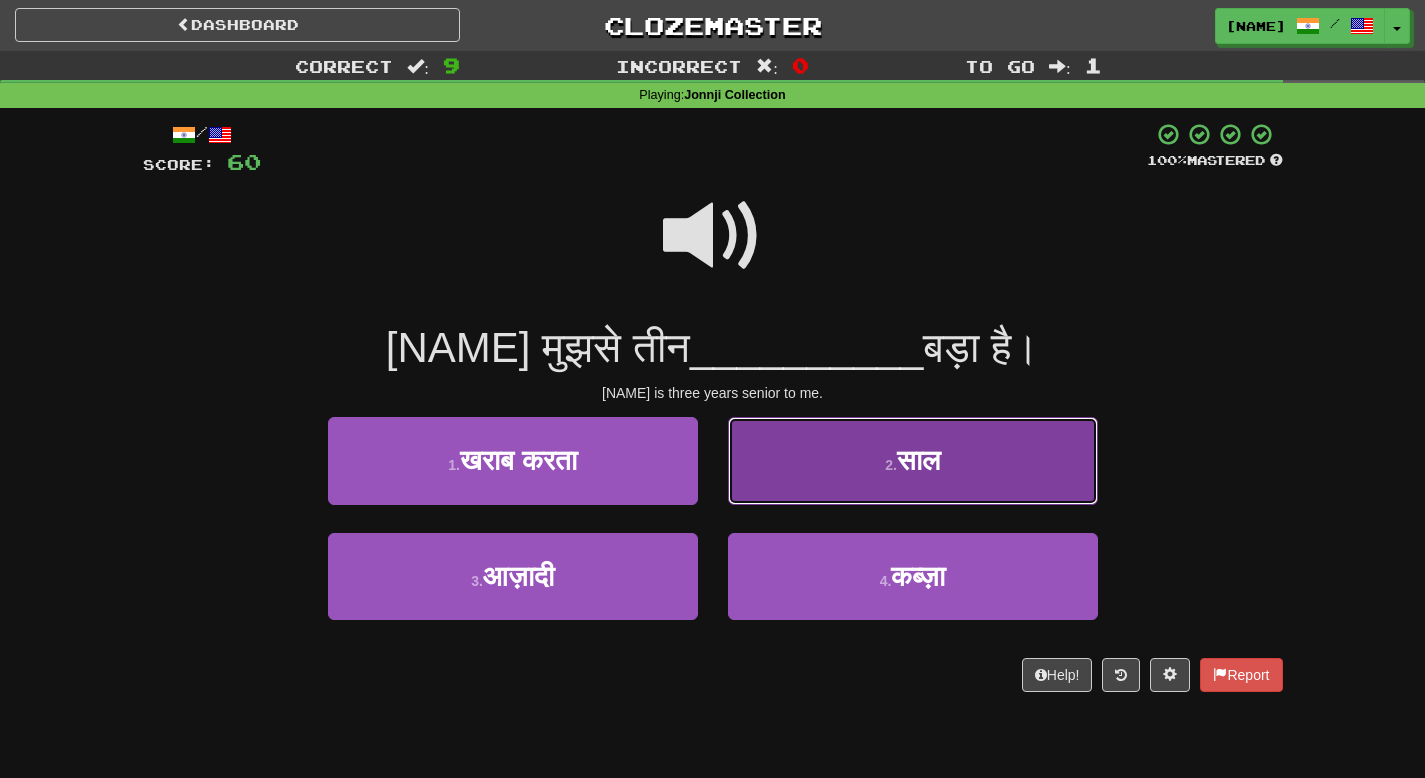 click on "2 .  साल" at bounding box center (913, 460) 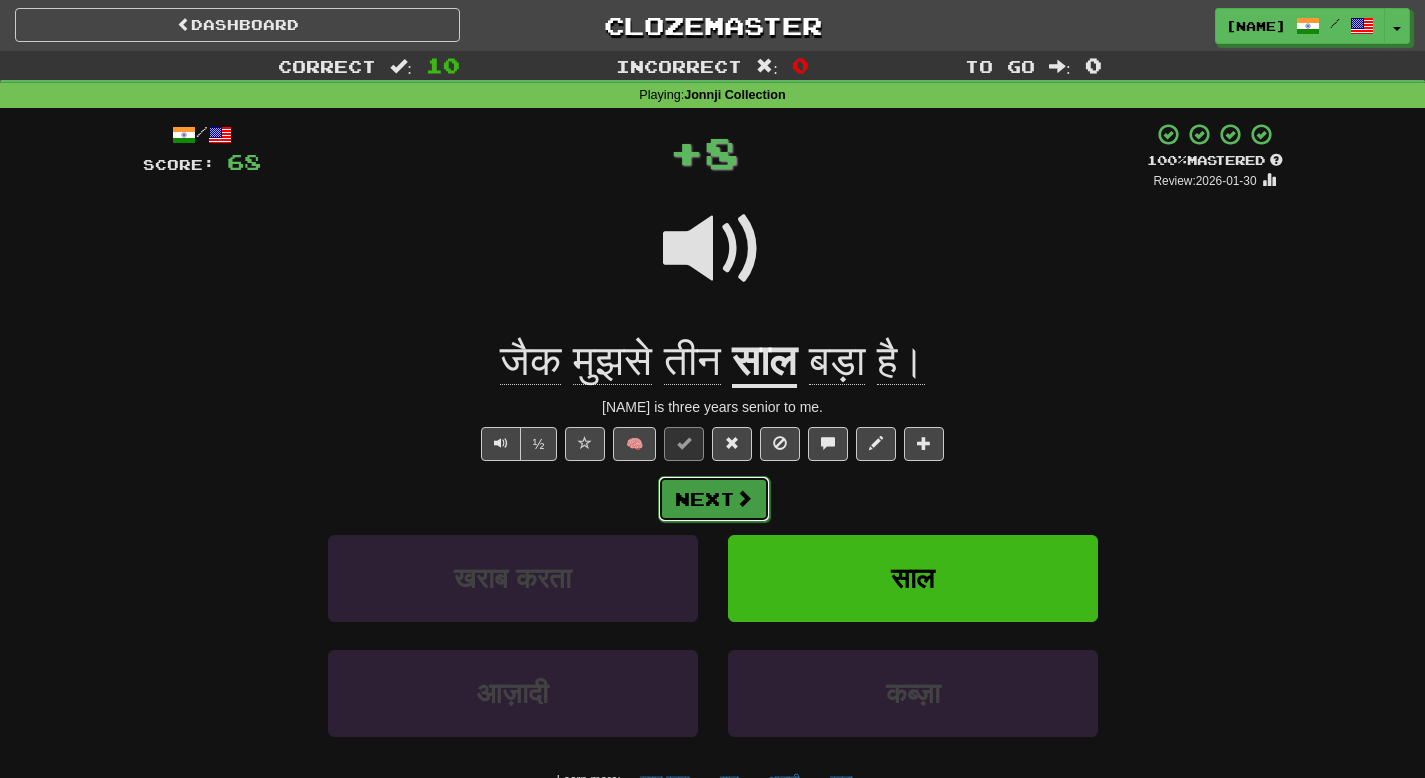click on "Next" at bounding box center (714, 499) 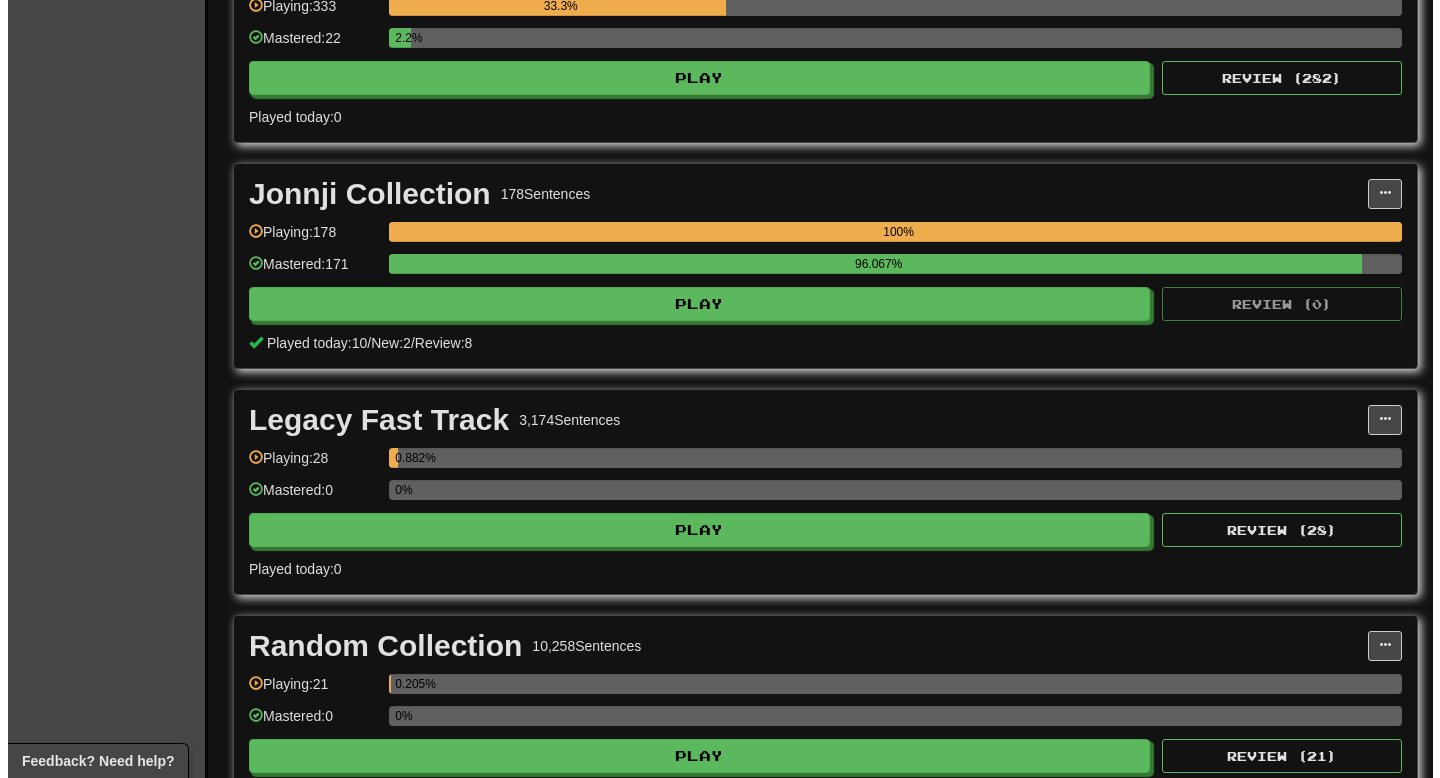 scroll, scrollTop: 1474, scrollLeft: 0, axis: vertical 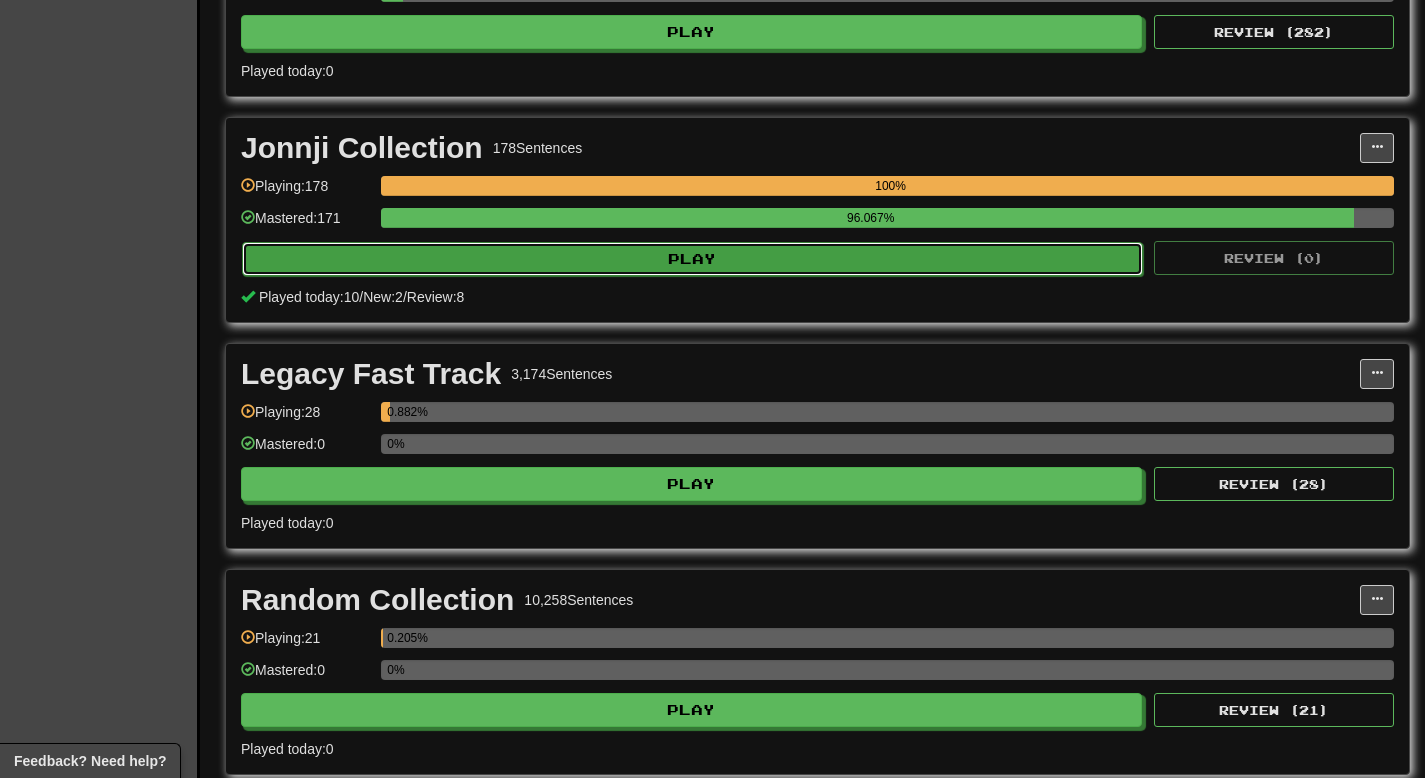 click on "Play" at bounding box center (692, 259) 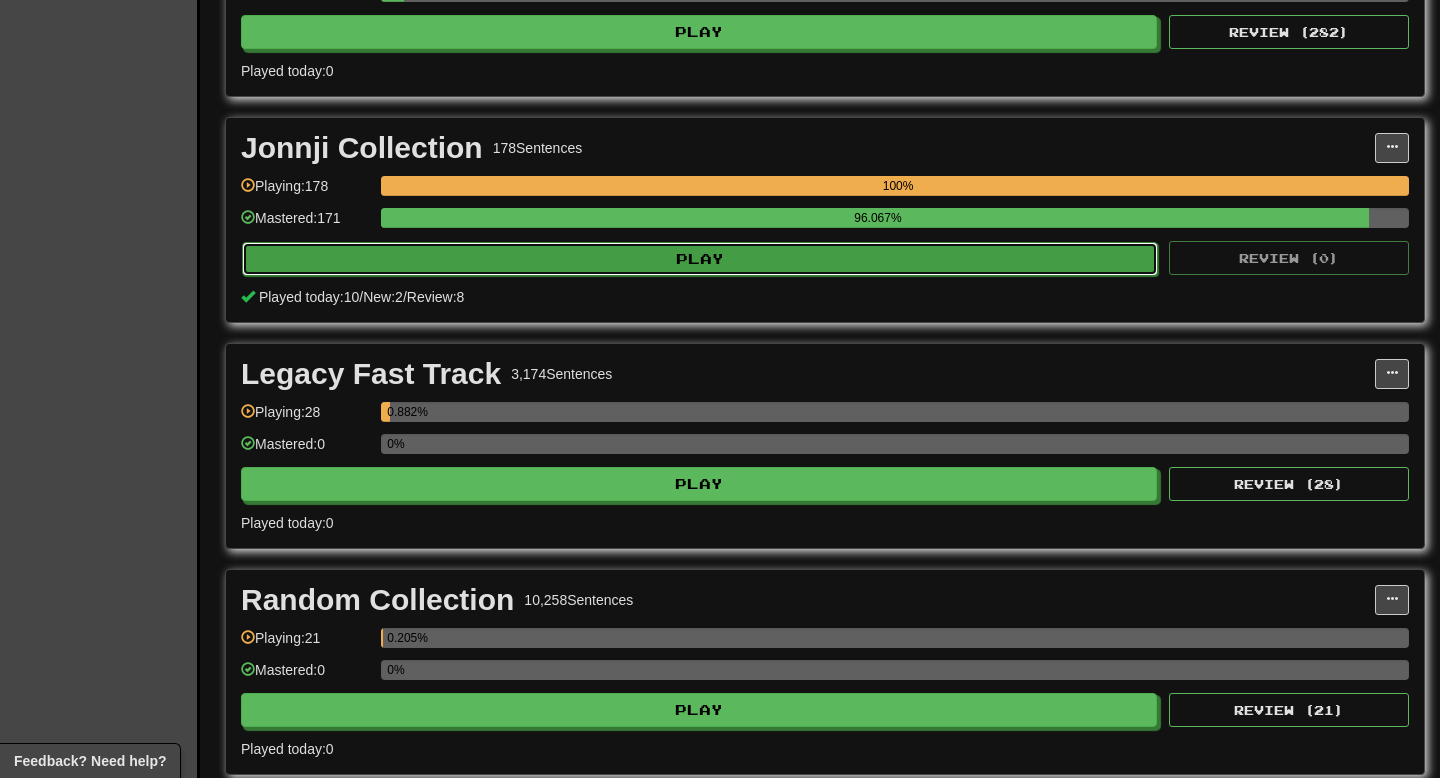 select on "**" 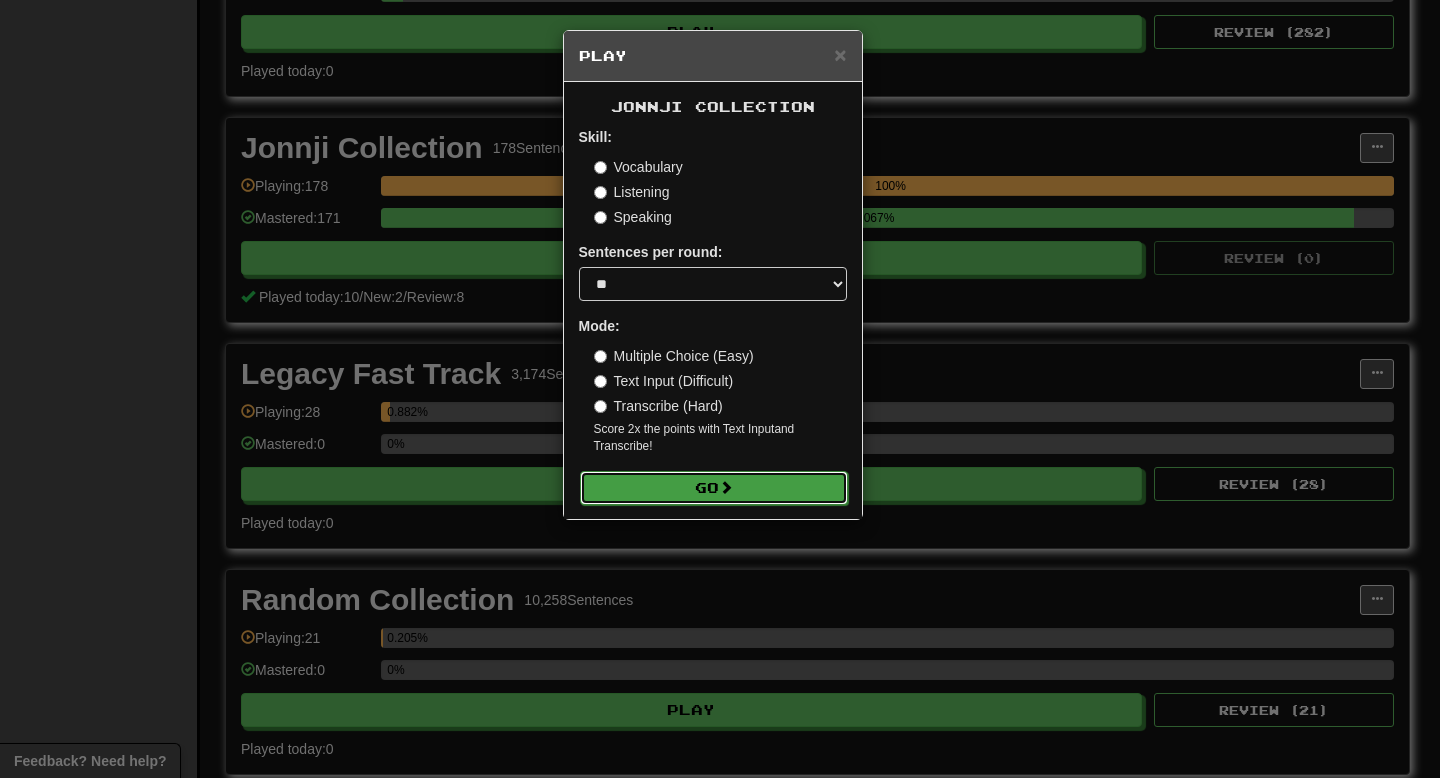 click on "Go" at bounding box center (714, 488) 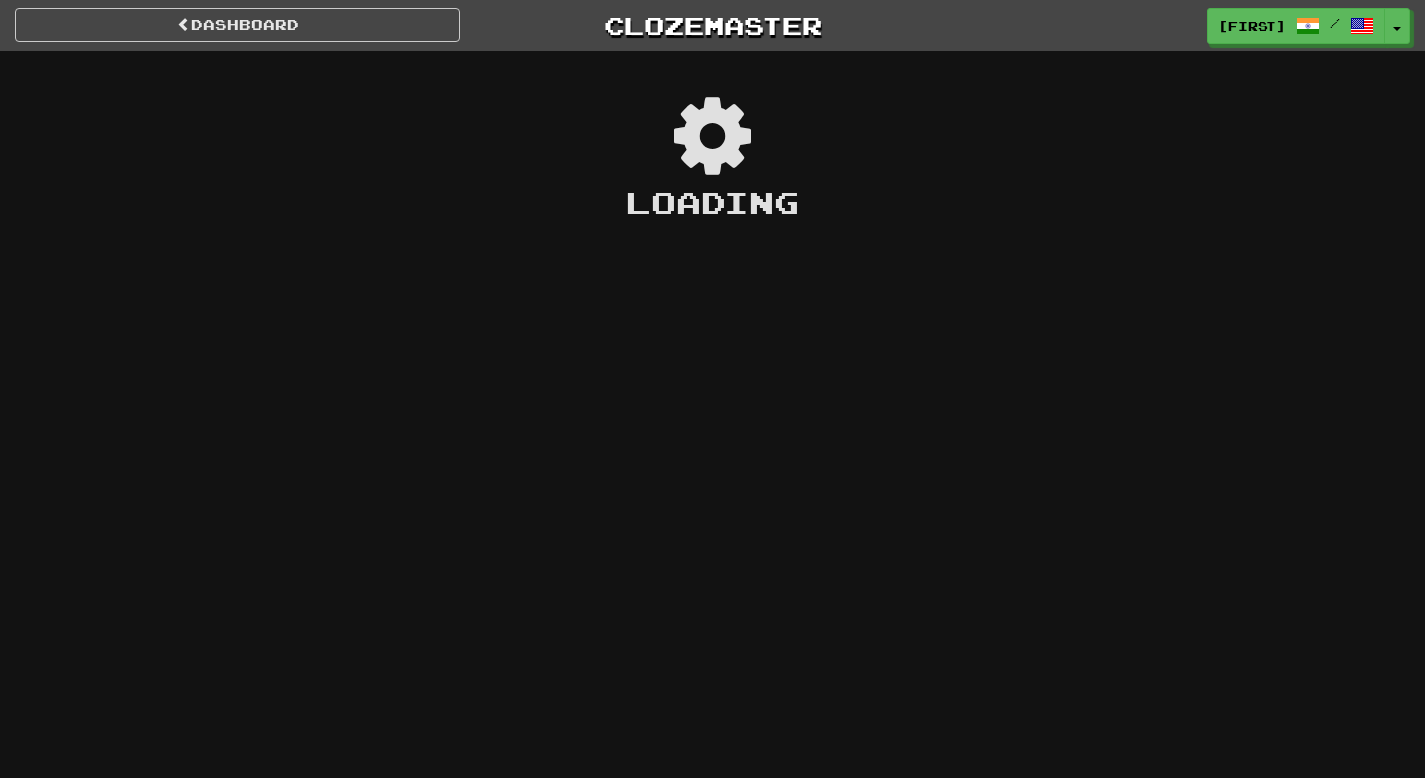 scroll, scrollTop: 0, scrollLeft: 0, axis: both 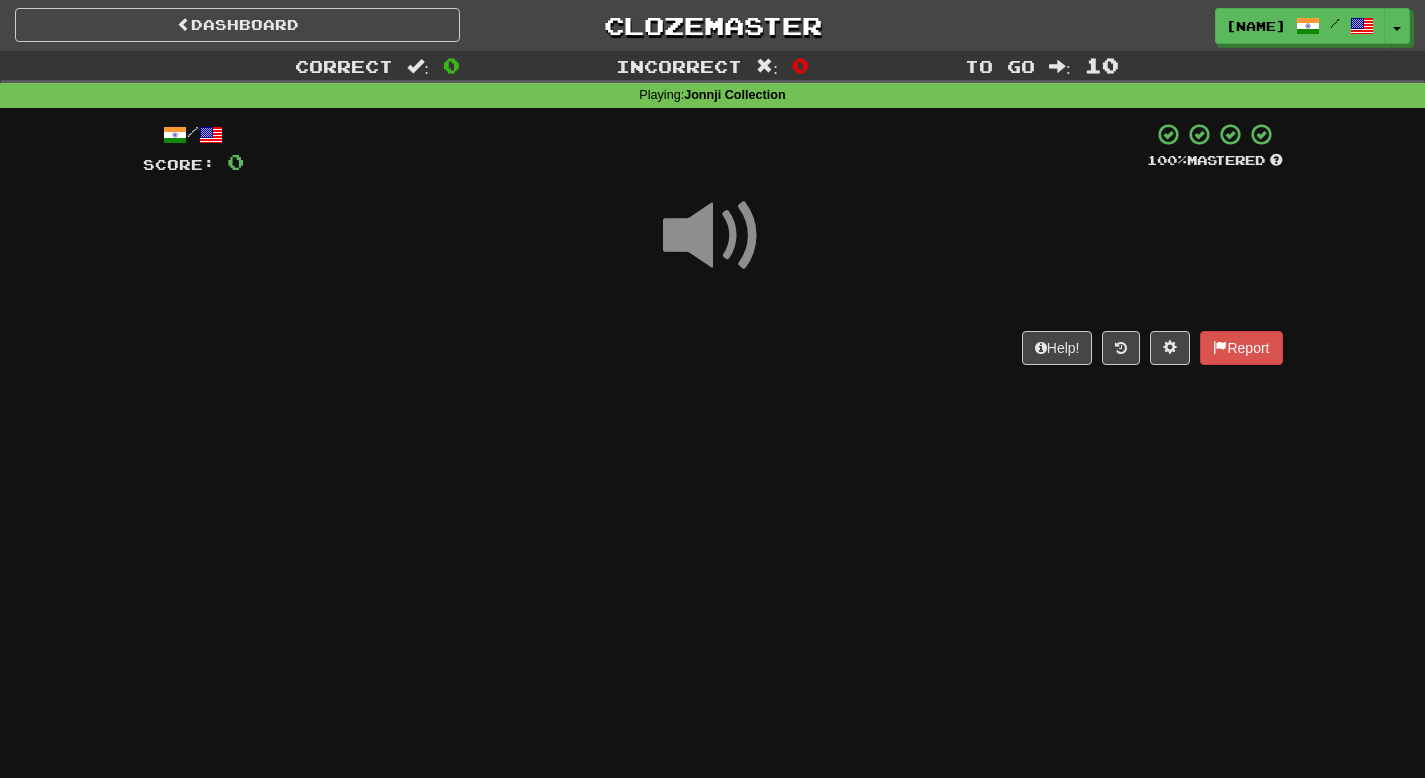 click at bounding box center [713, 236] 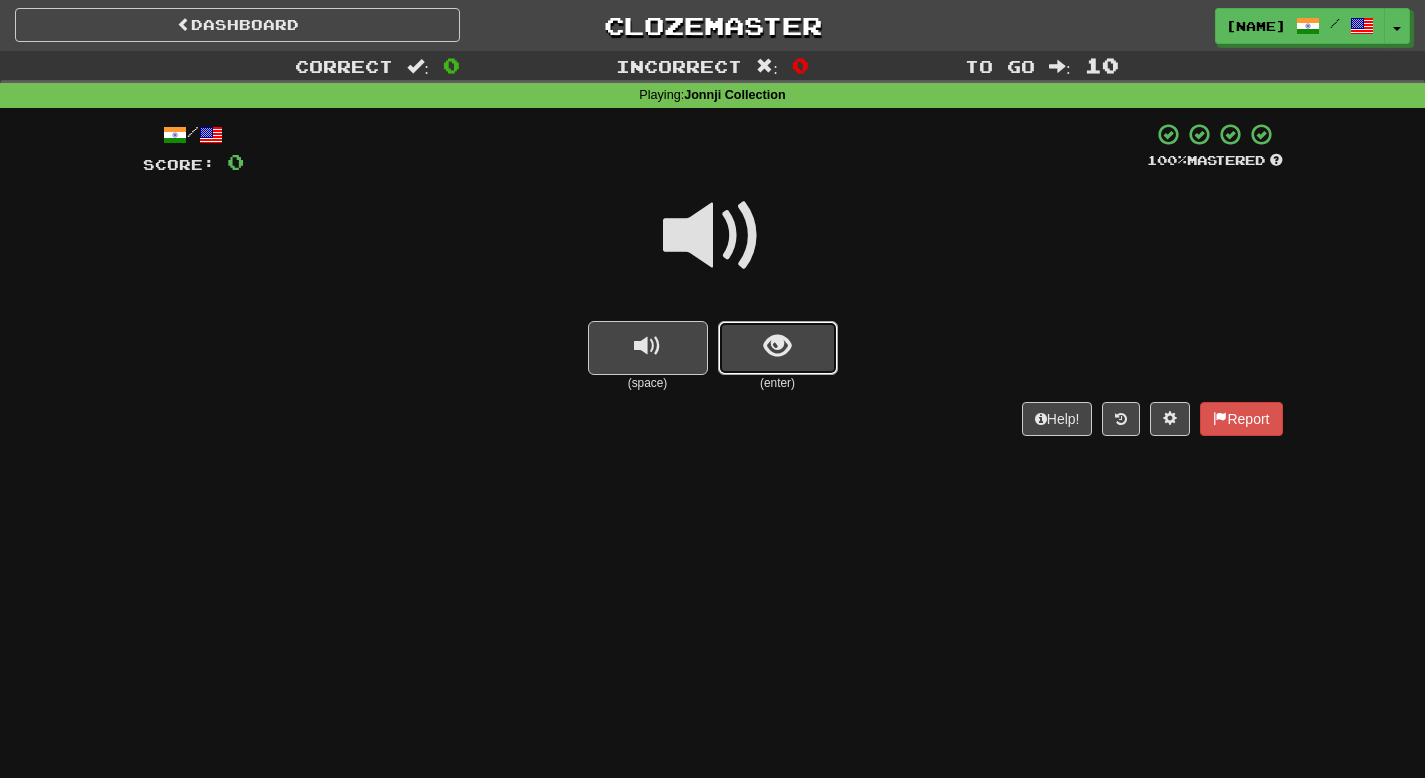 click at bounding box center (778, 348) 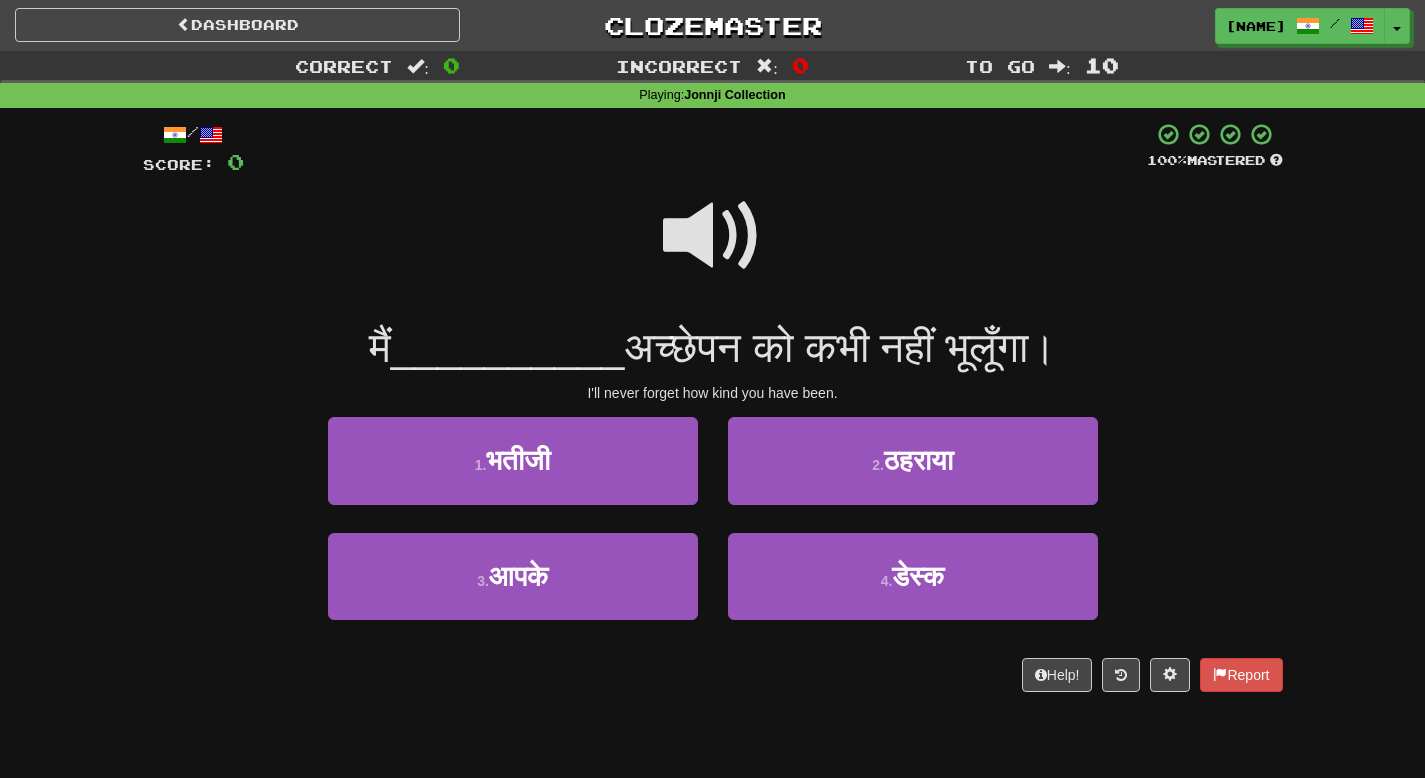 click at bounding box center (713, 236) 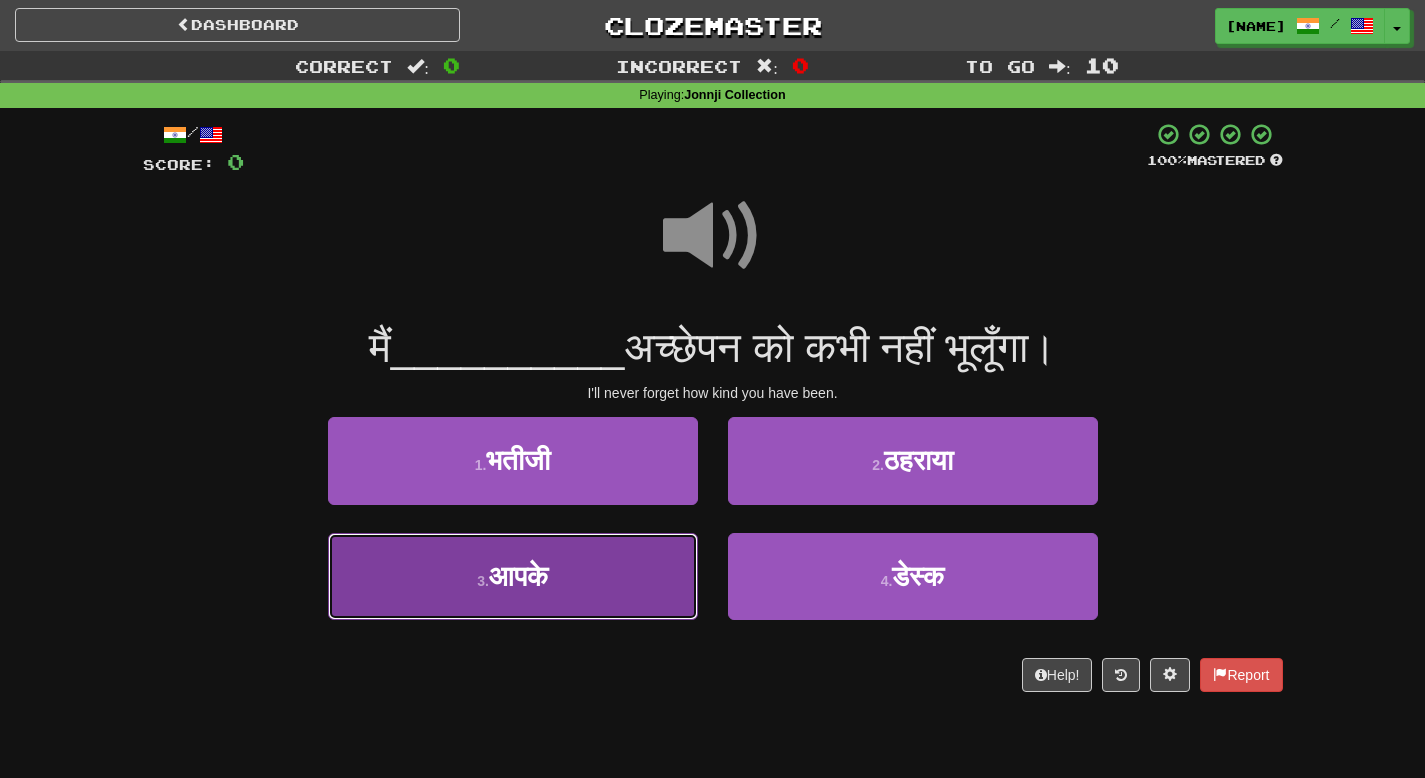 click on "3 .  आपके" at bounding box center (513, 576) 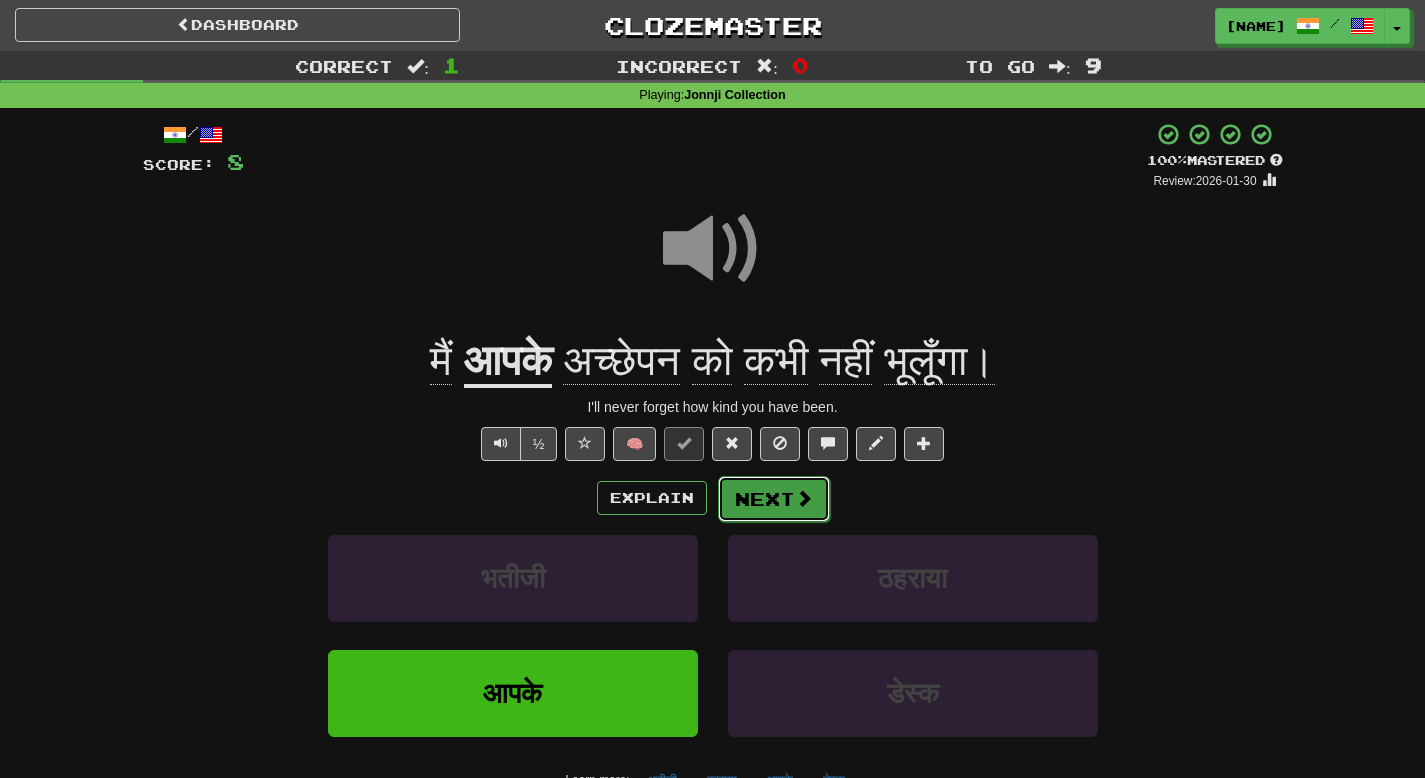 click on "Next" at bounding box center (774, 499) 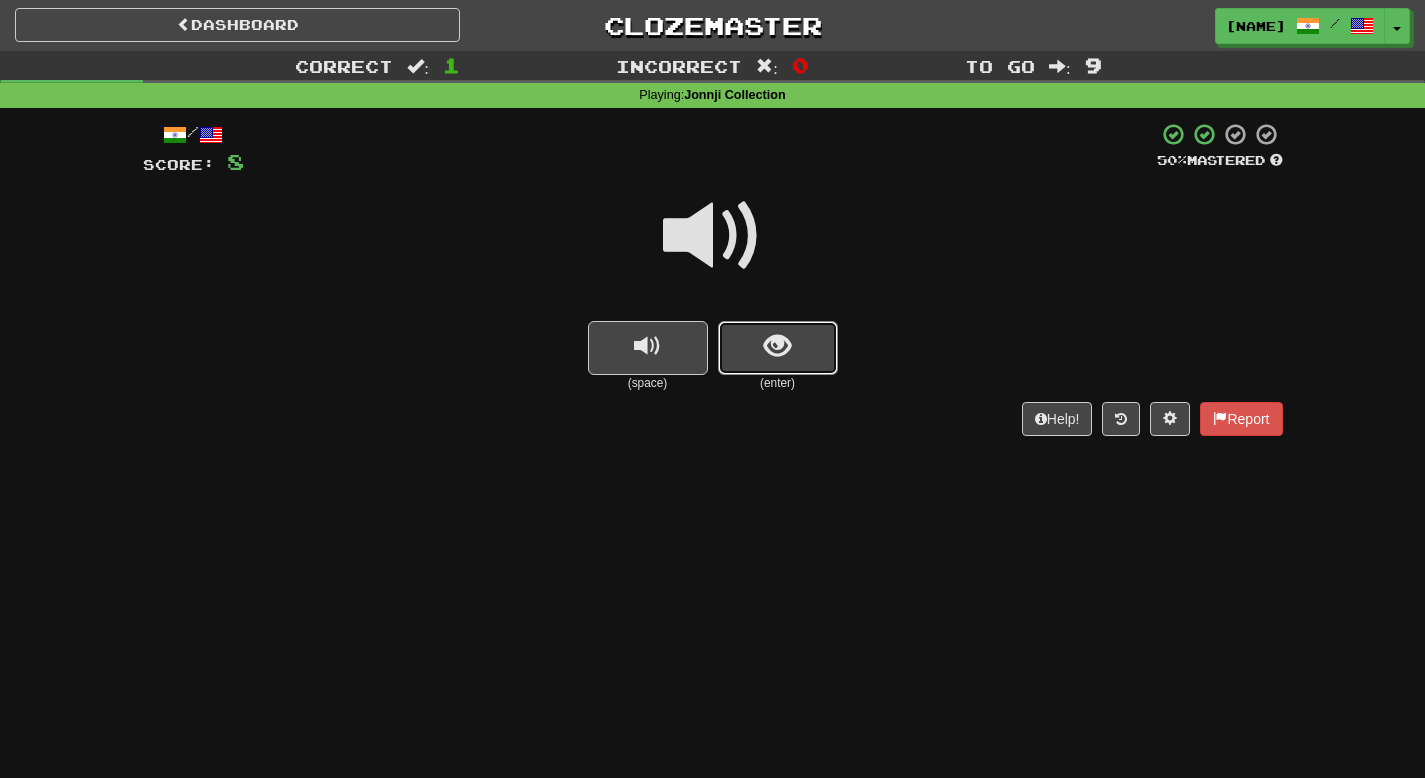 click at bounding box center (778, 348) 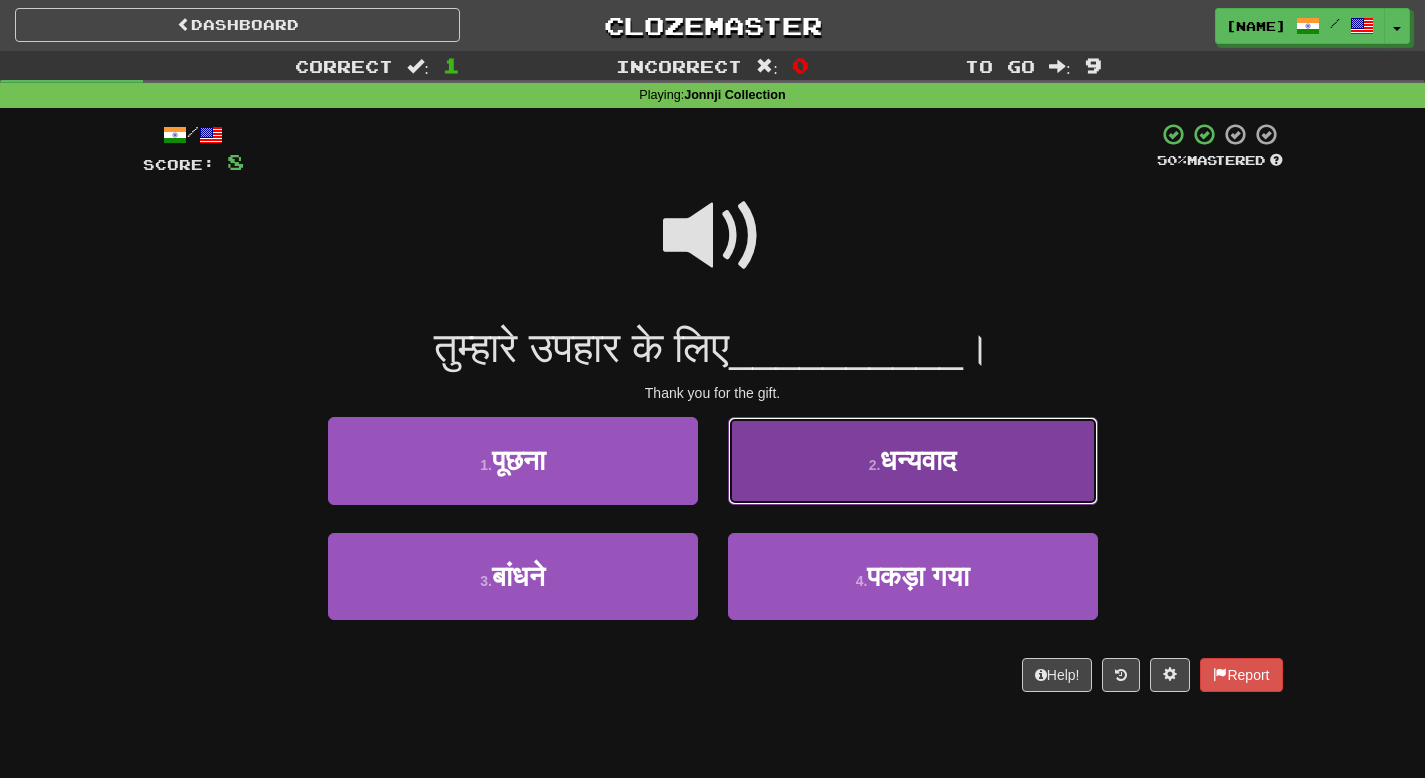 click on "2 .  धन्यवाद" at bounding box center (913, 460) 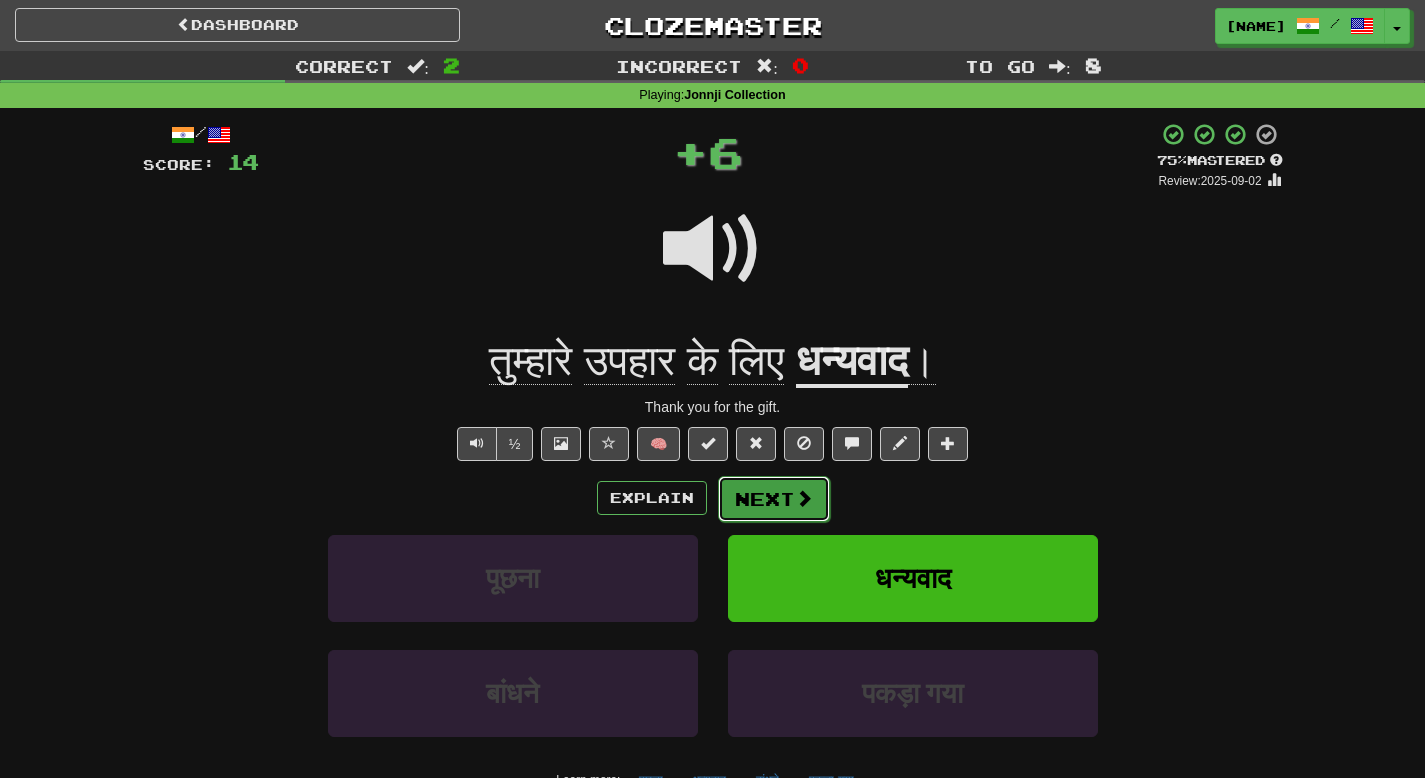 click on "Next" at bounding box center (774, 499) 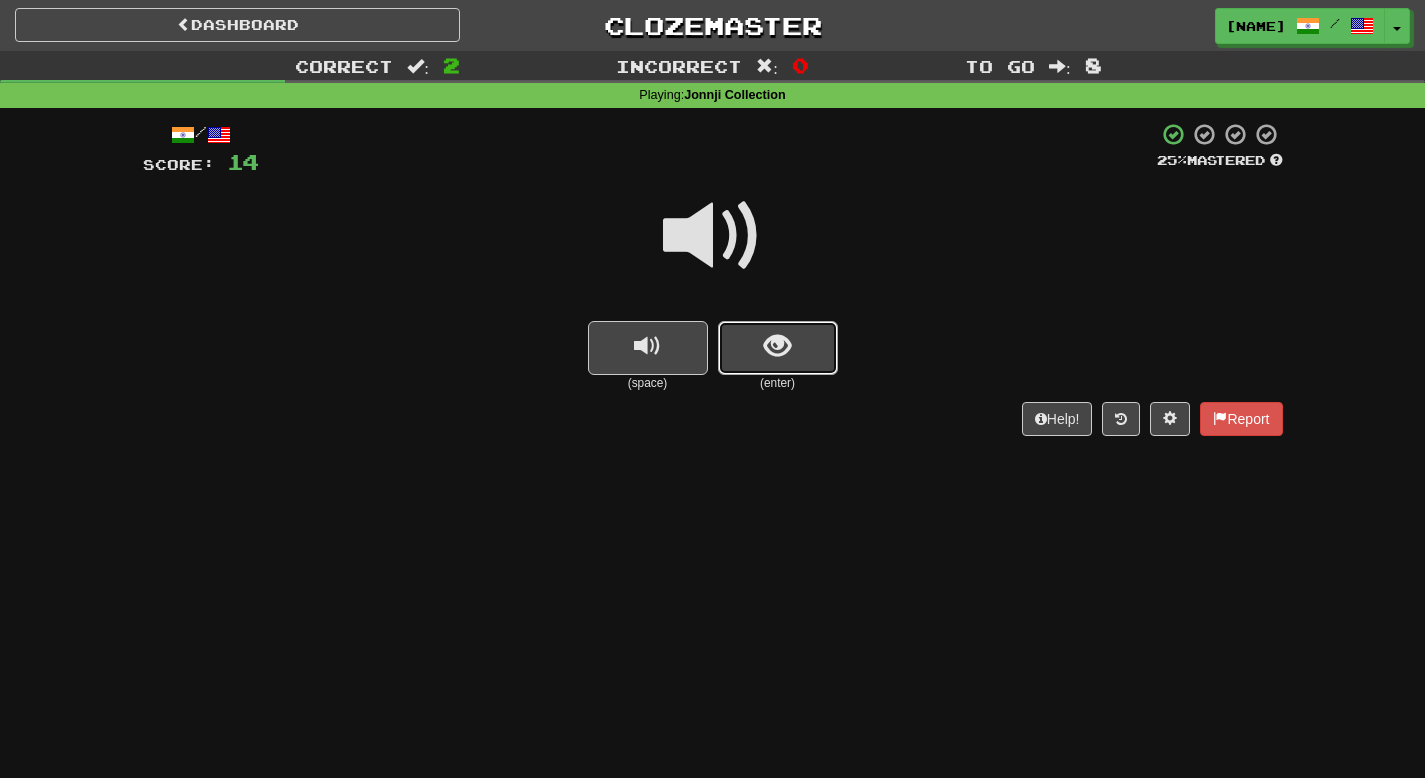 click at bounding box center (777, 346) 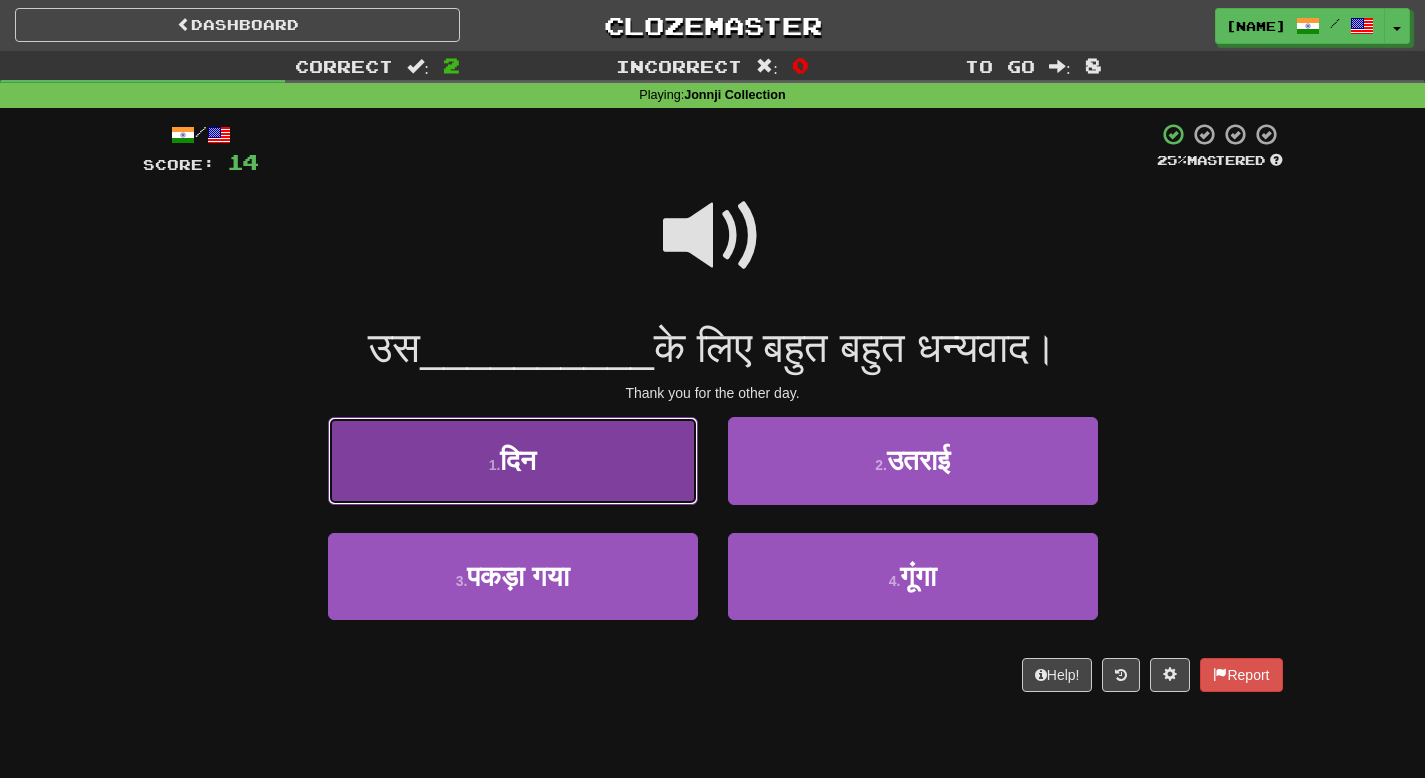 click on "1 .  दिन" at bounding box center (513, 460) 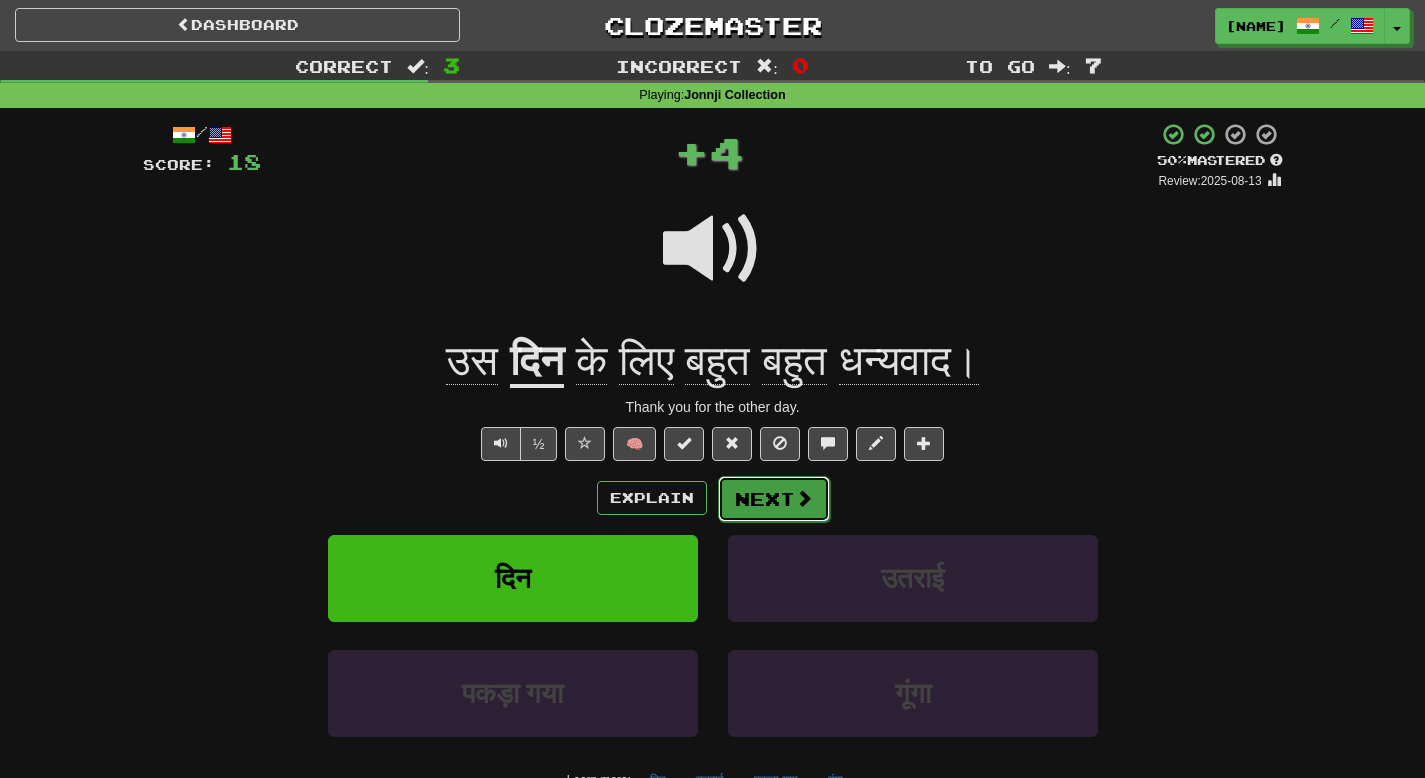 click on "Next" at bounding box center (774, 499) 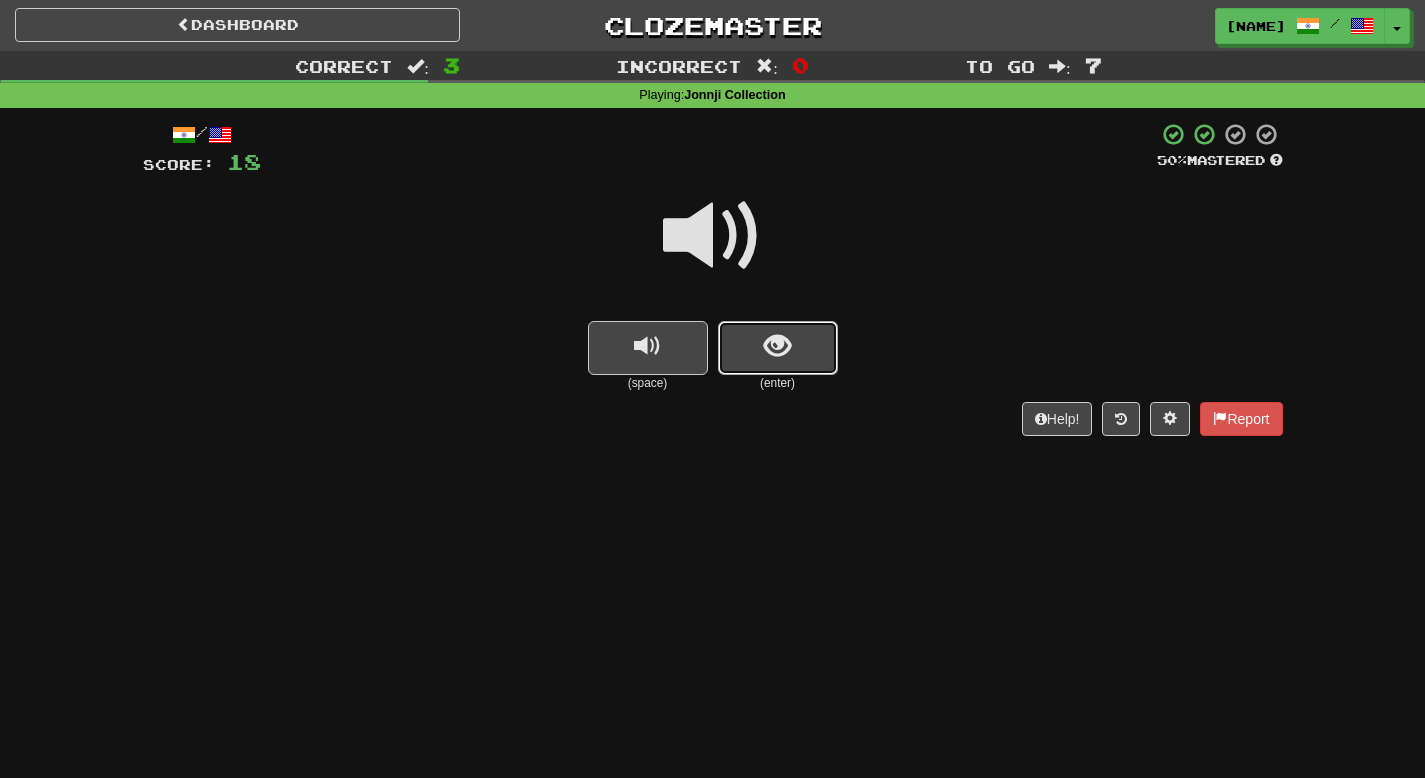 click at bounding box center [778, 348] 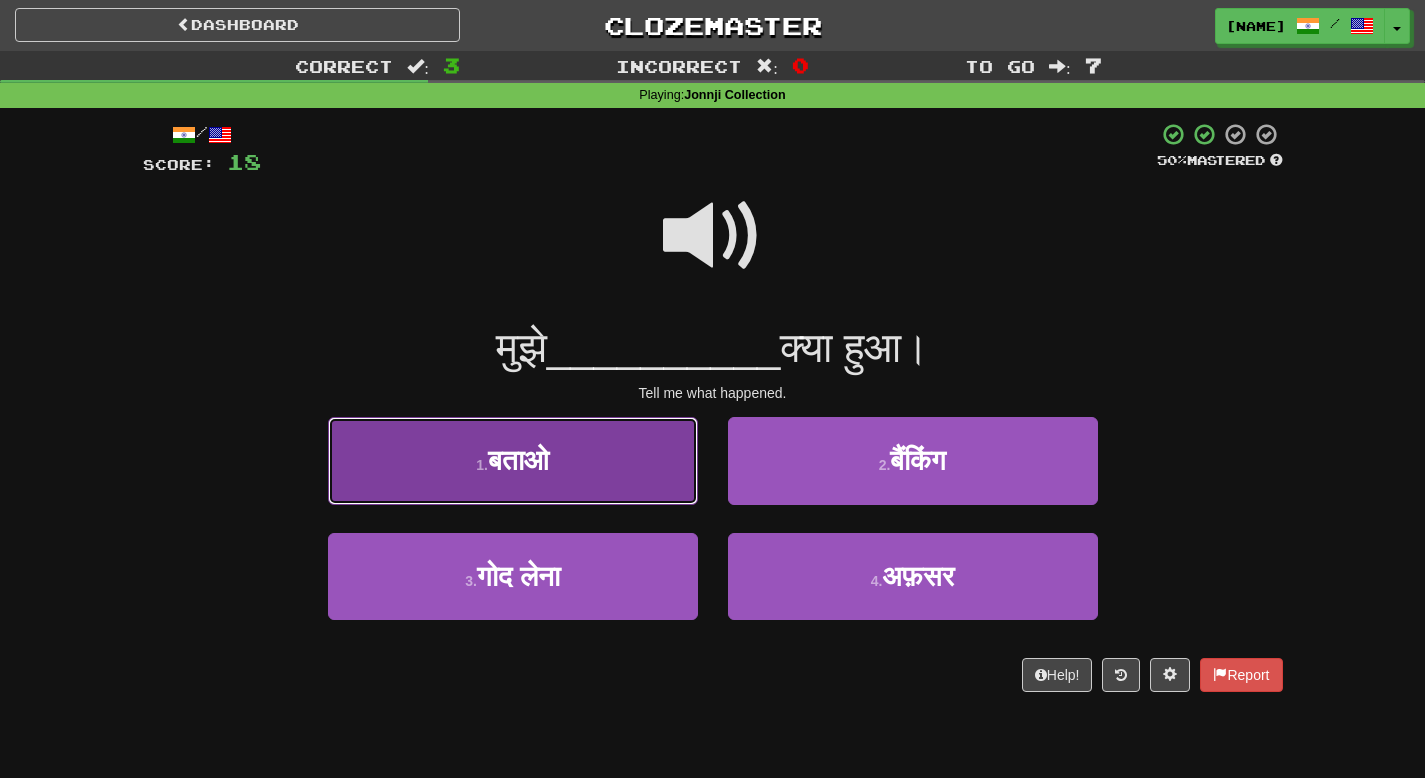 click on "बताओ" at bounding box center [518, 460] 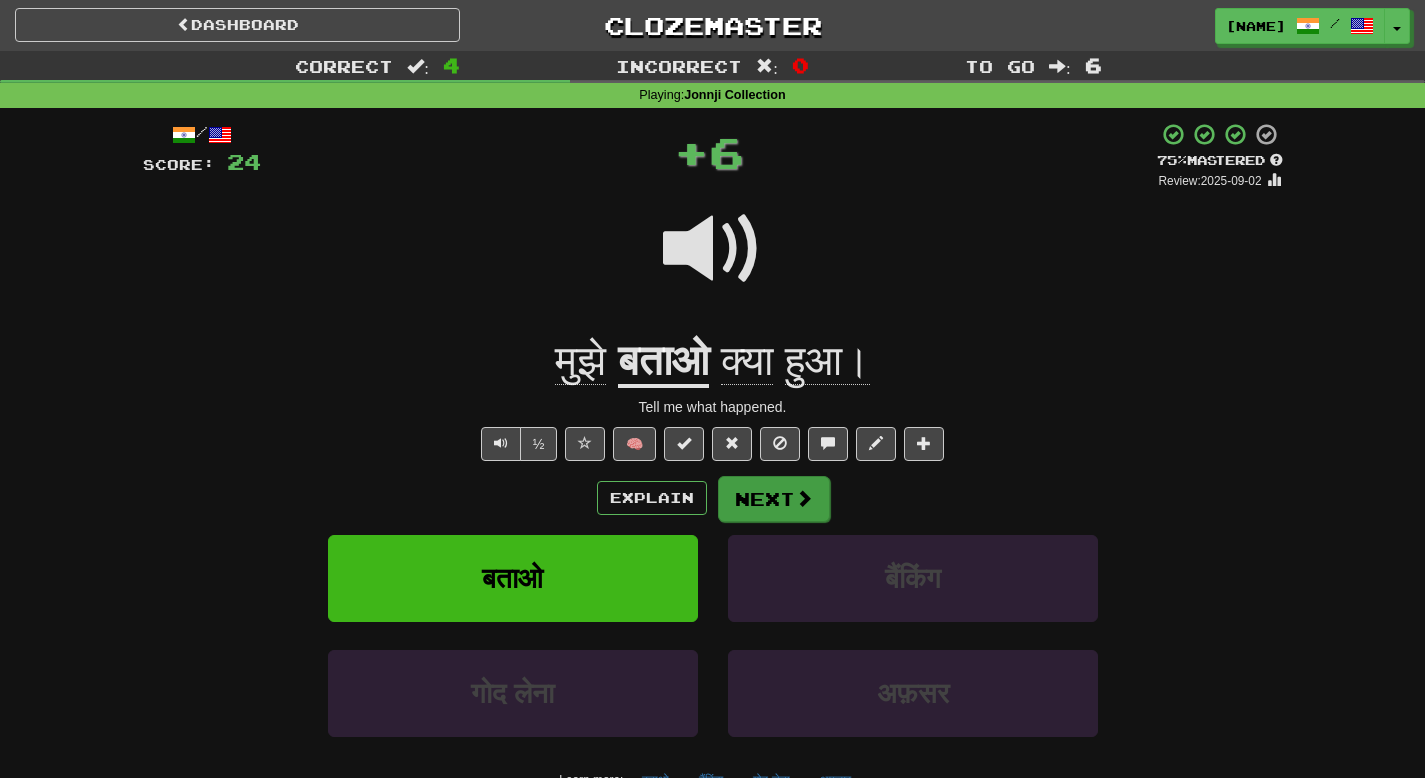click on "Explain Next" at bounding box center (713, 498) 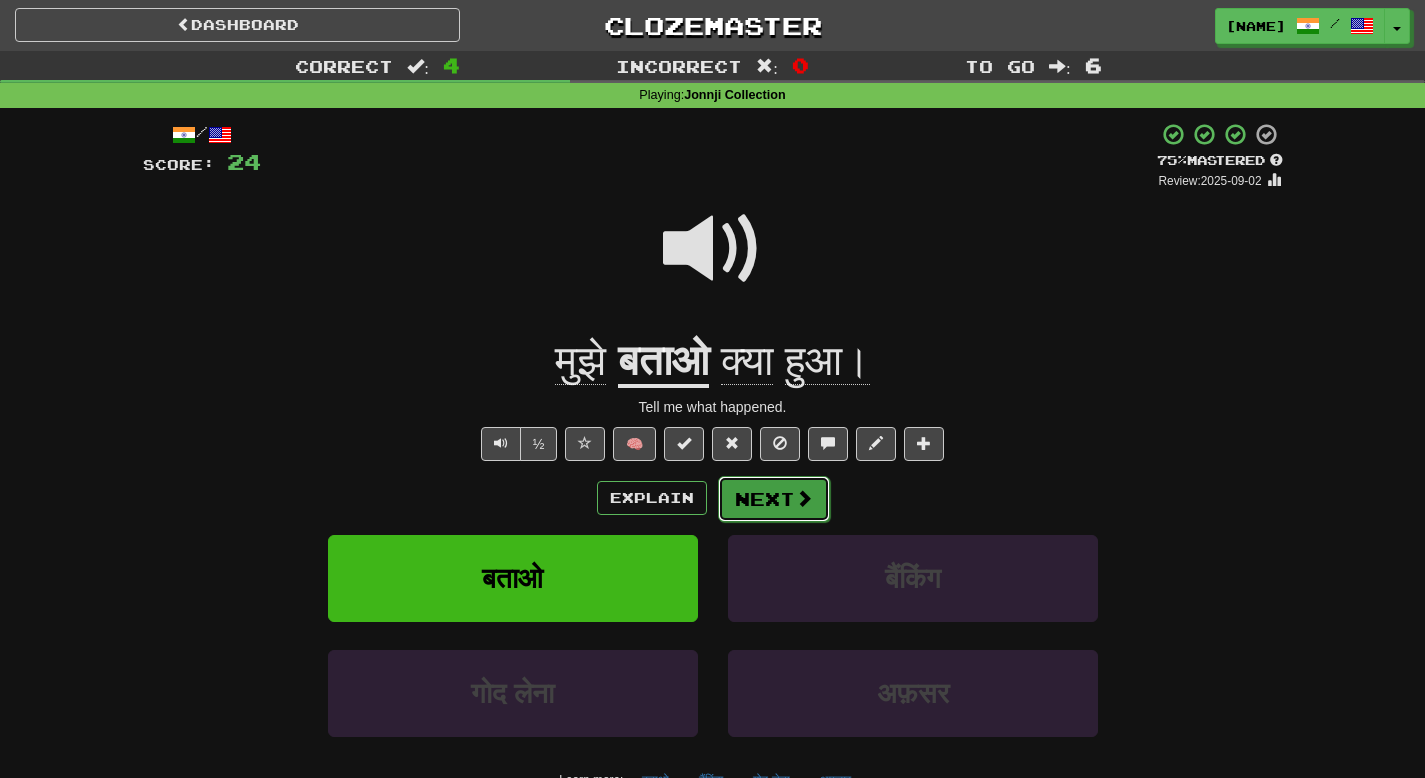 click on "Next" at bounding box center [774, 499] 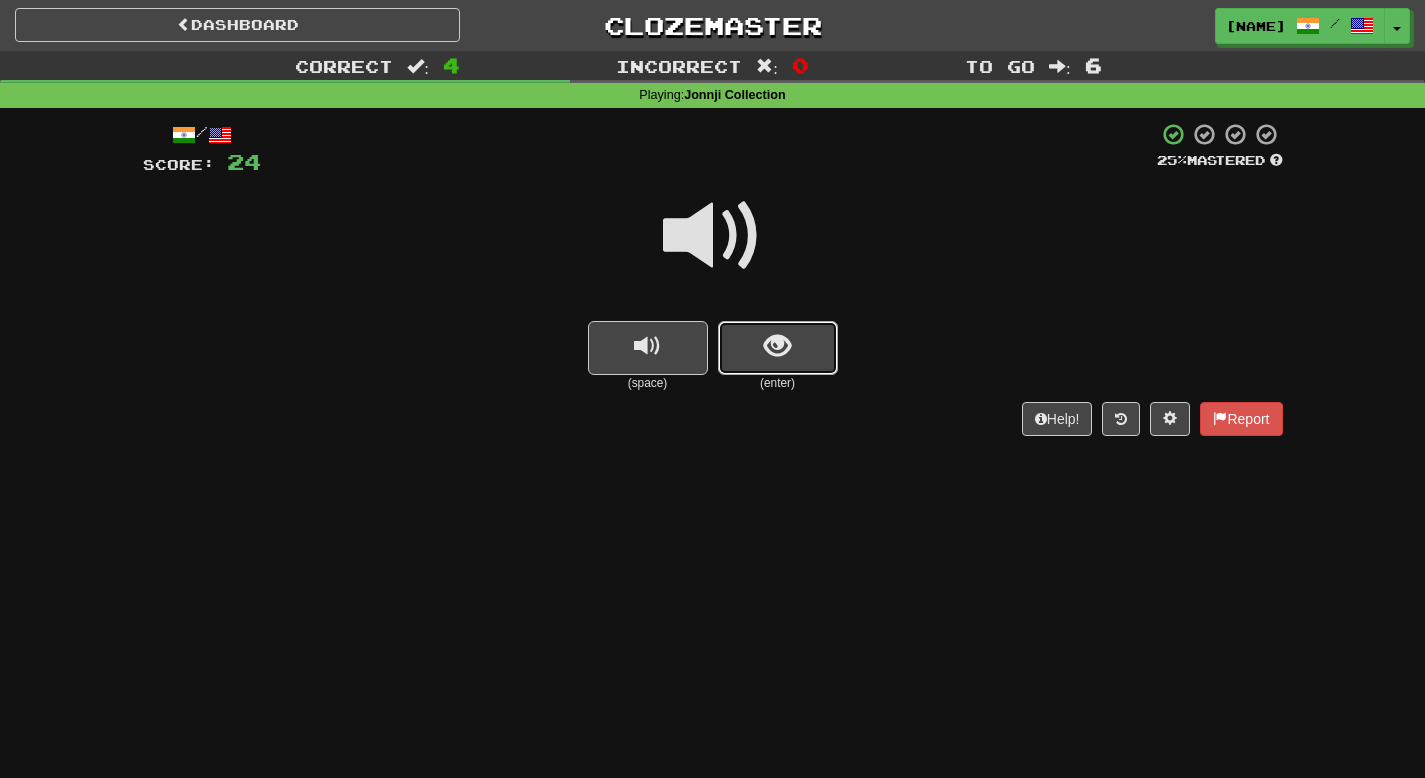 click at bounding box center (777, 346) 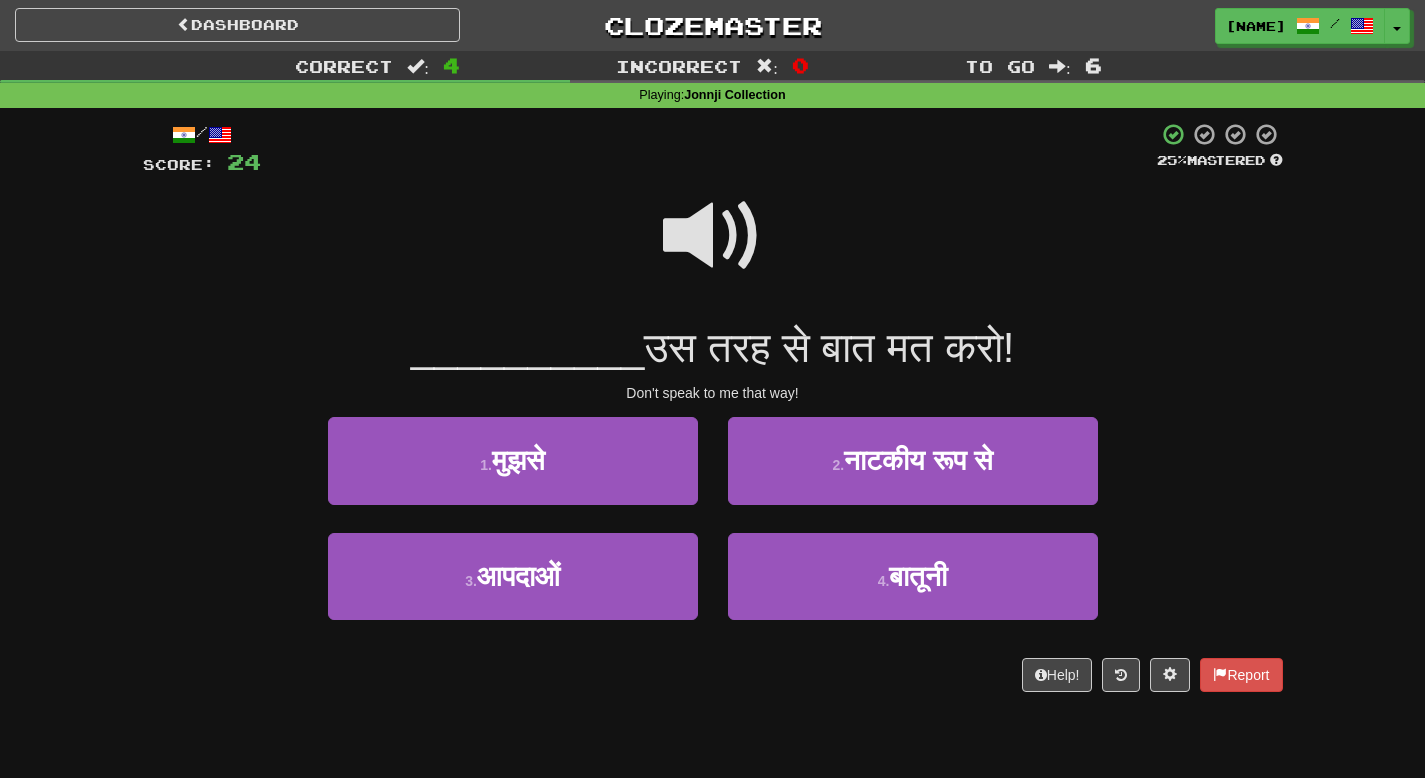 click at bounding box center [713, 236] 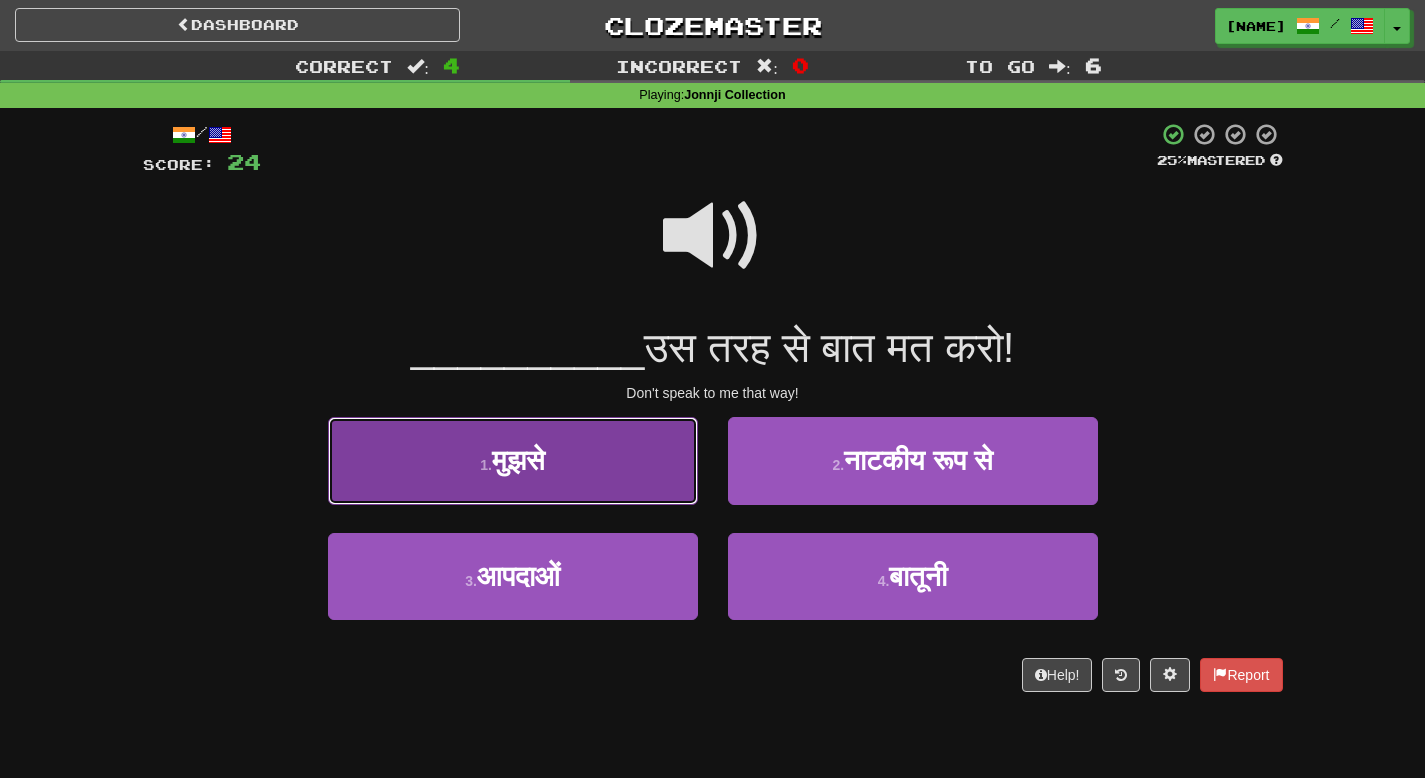 click on "1 .  मुझसे" at bounding box center (513, 460) 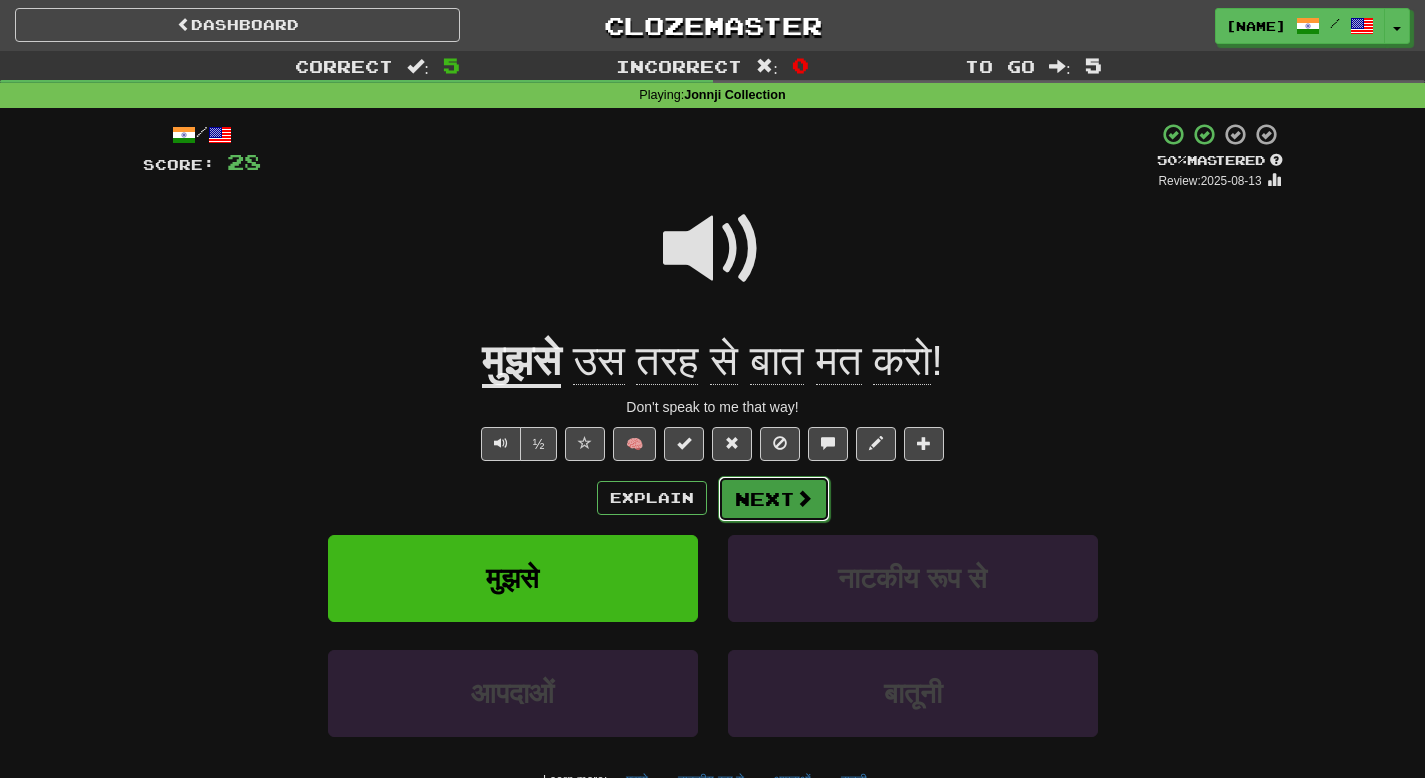 click on "Next" at bounding box center (774, 499) 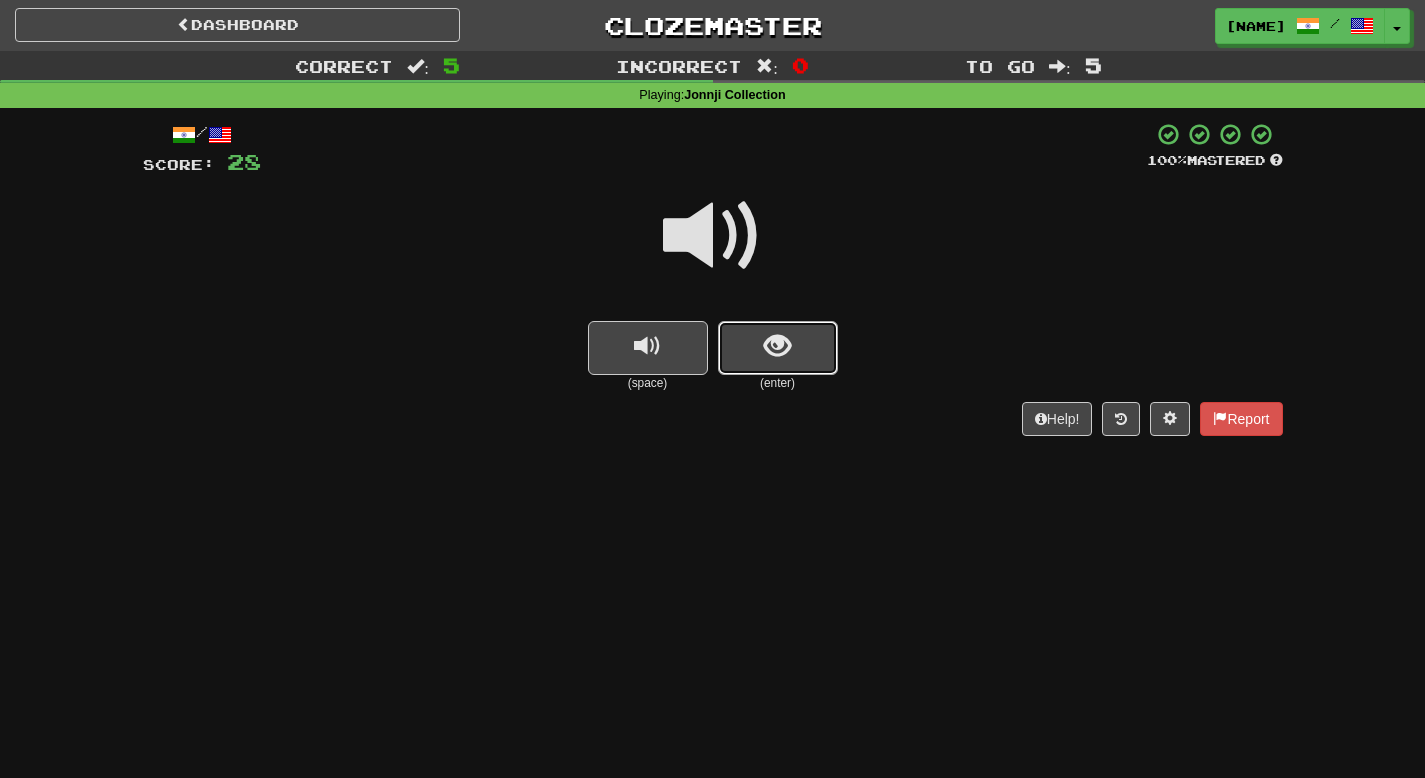 click at bounding box center [778, 348] 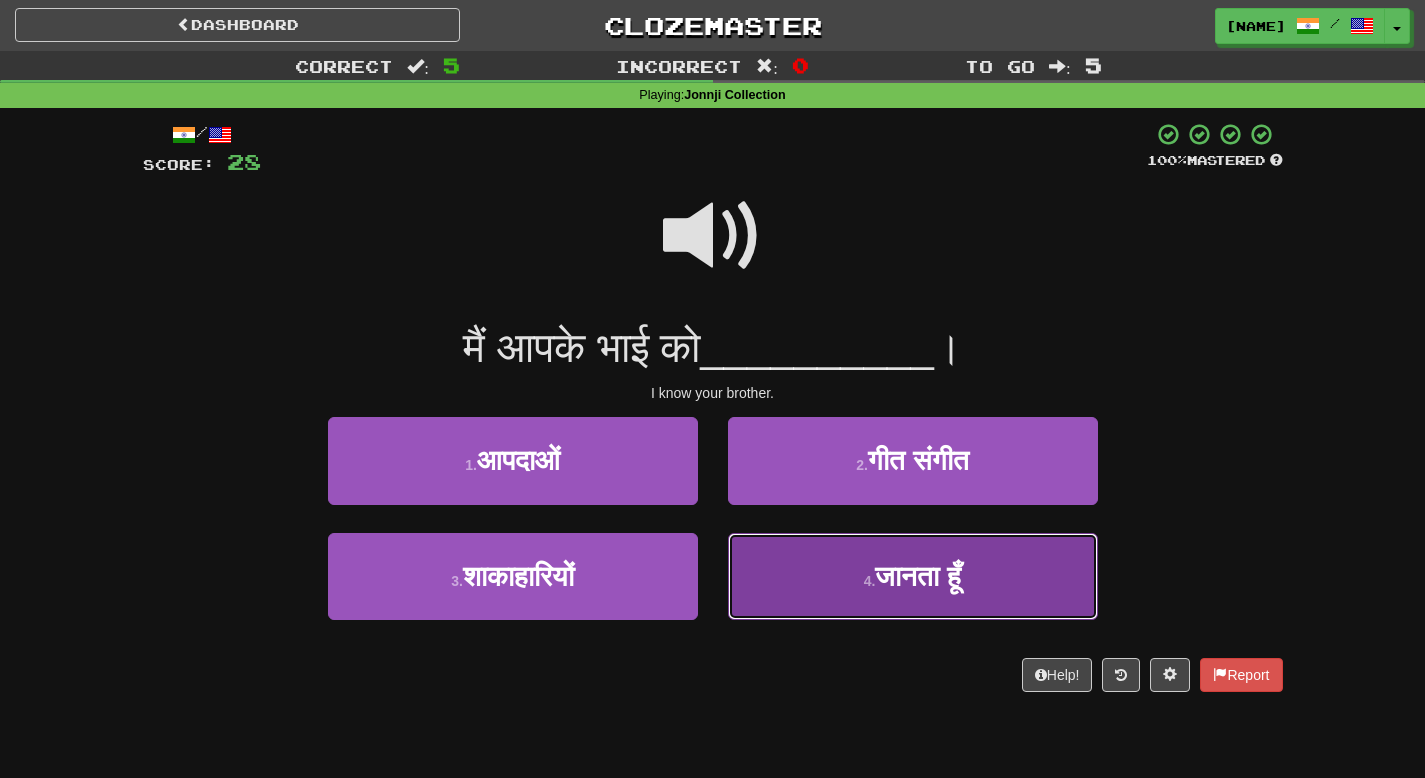 click on "4 .  जानता हूँ" at bounding box center [913, 576] 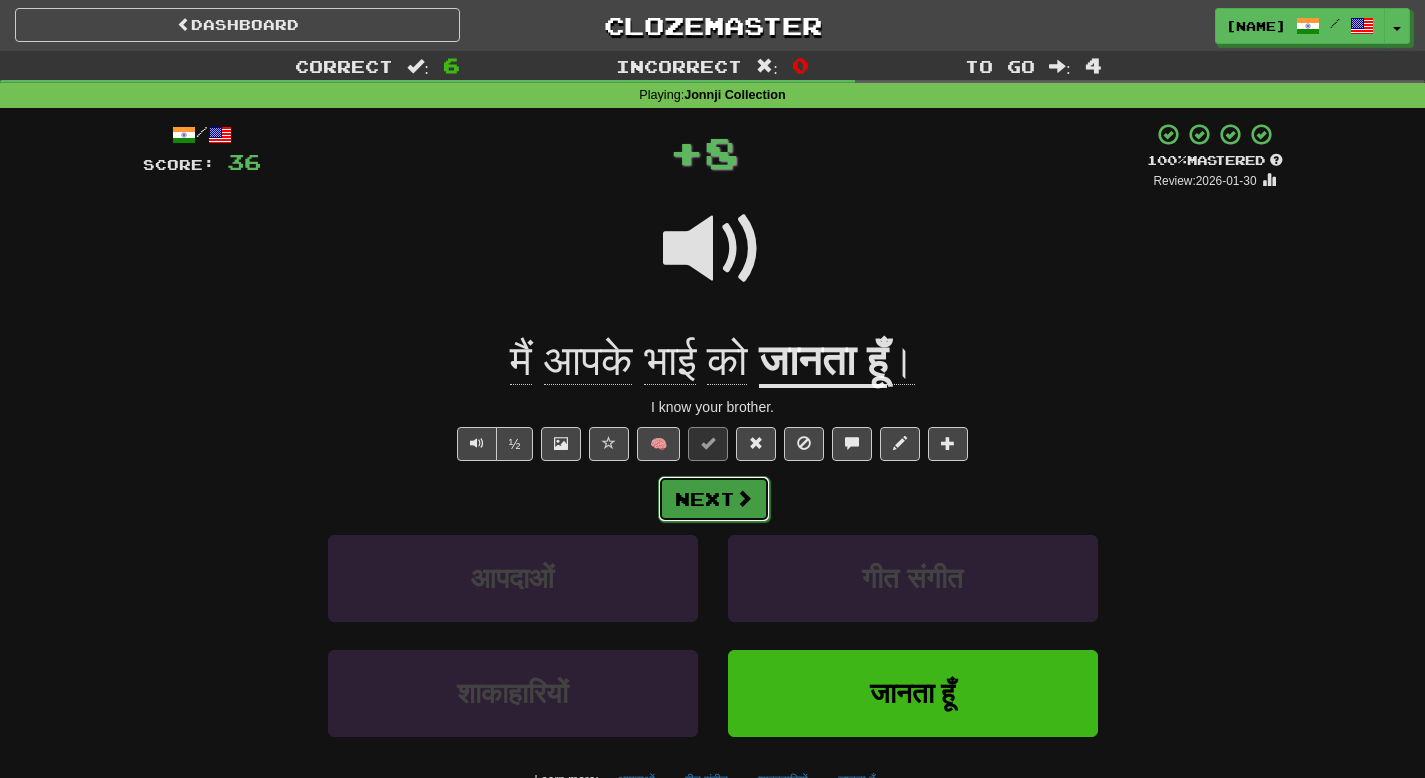 click on "Next" at bounding box center [714, 499] 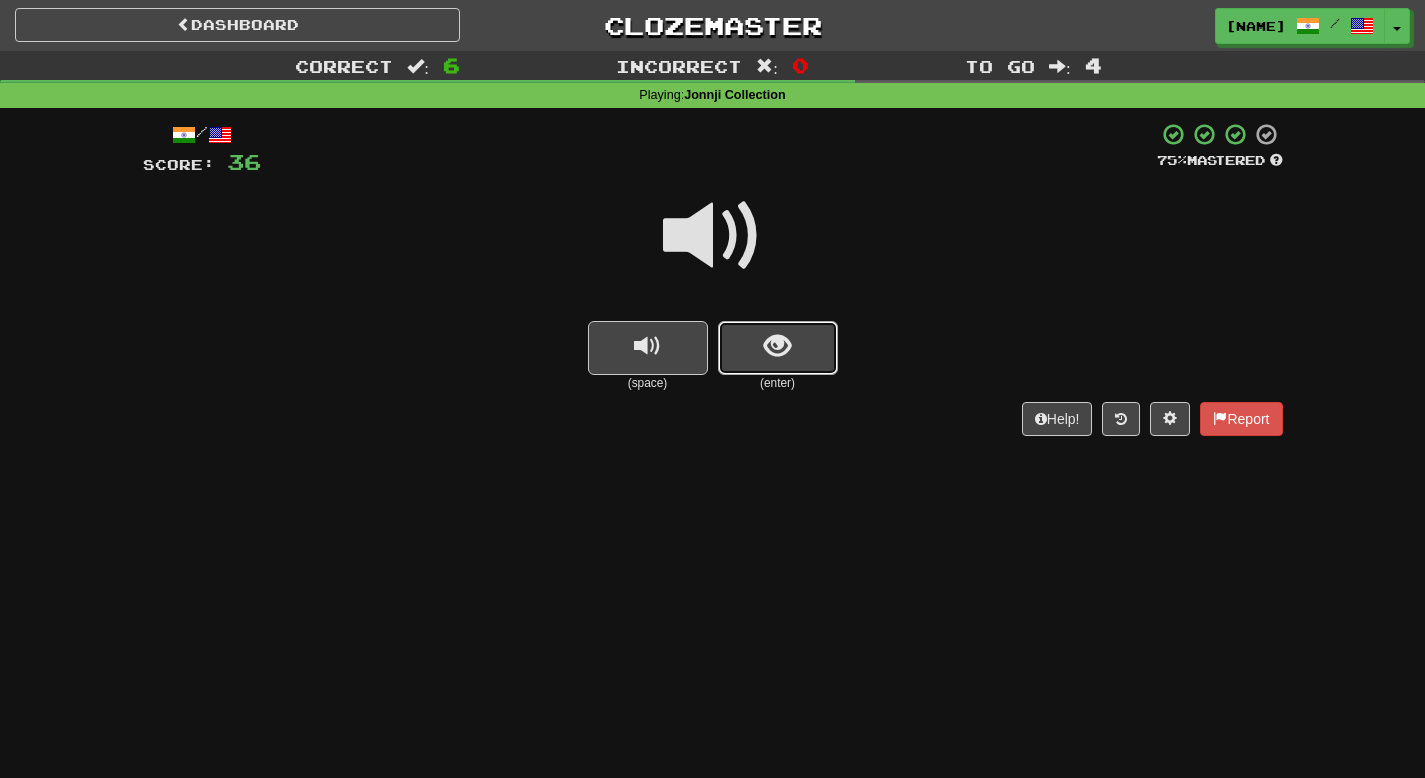 click at bounding box center (778, 348) 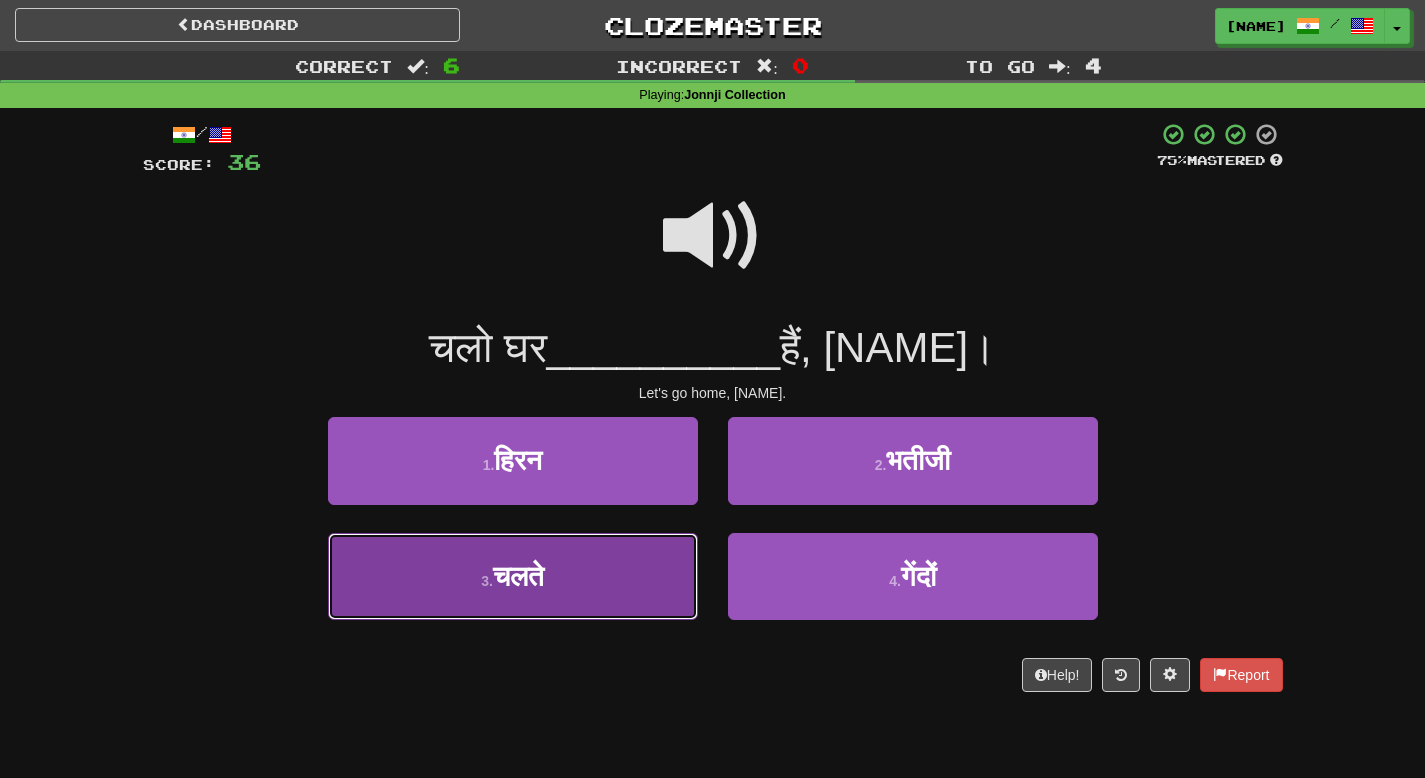 click on "3 .  चलते" at bounding box center [513, 576] 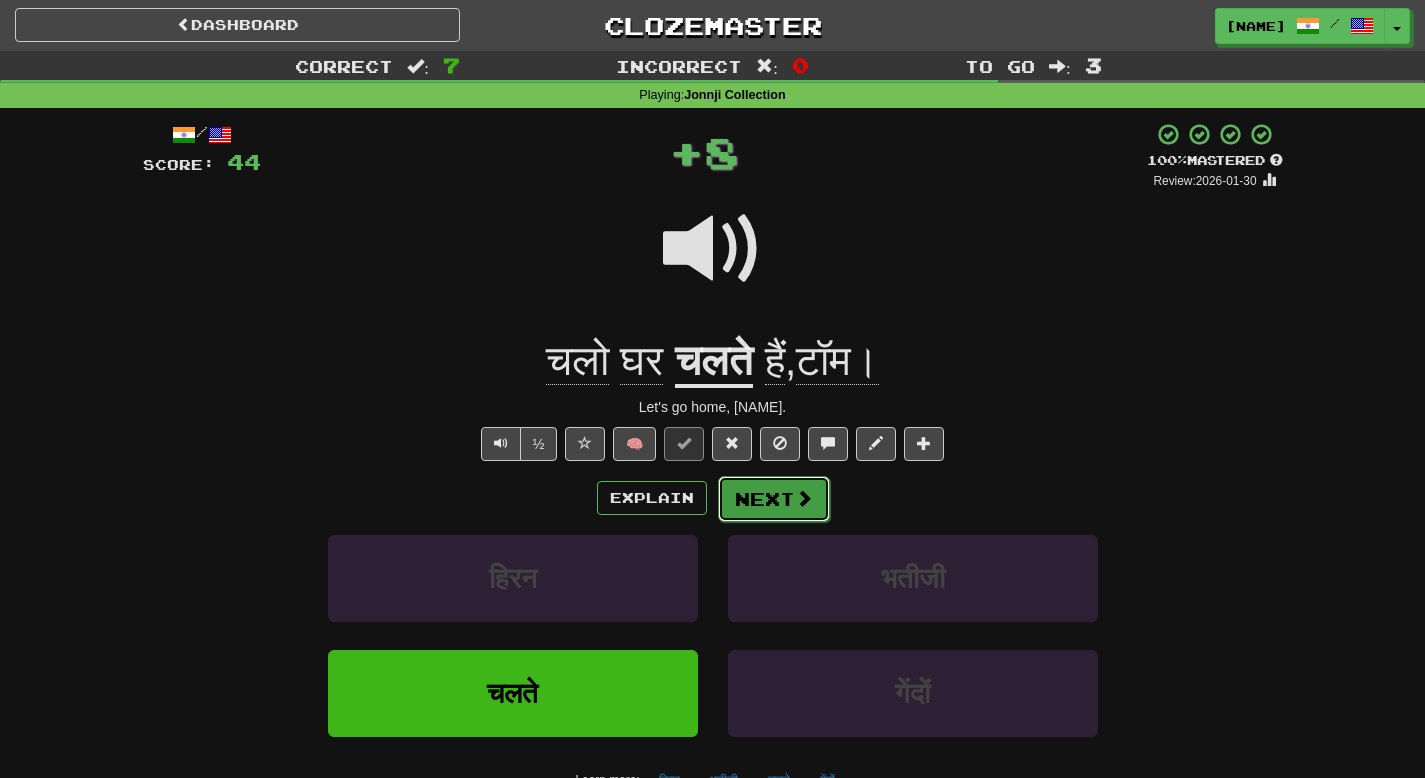 click on "Next" at bounding box center (774, 499) 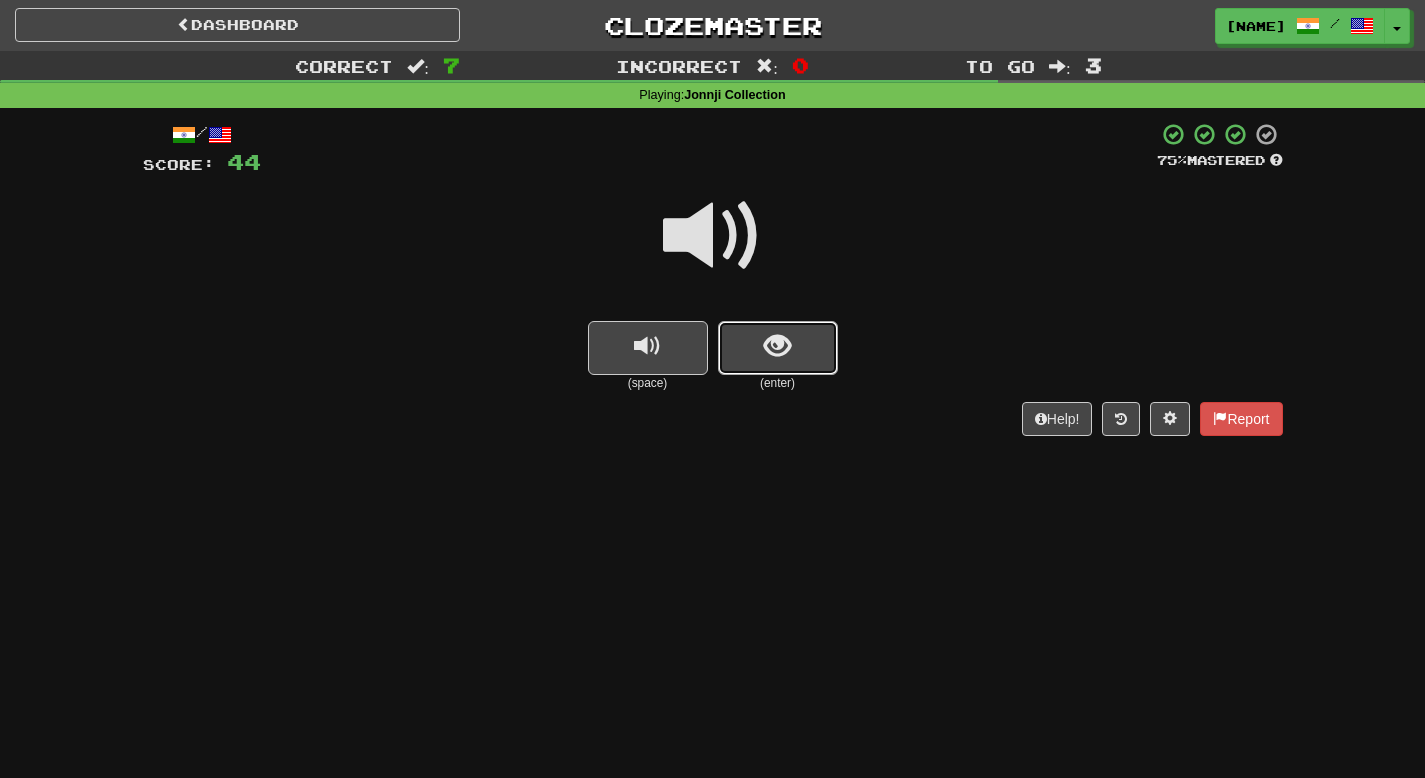 click at bounding box center (777, 346) 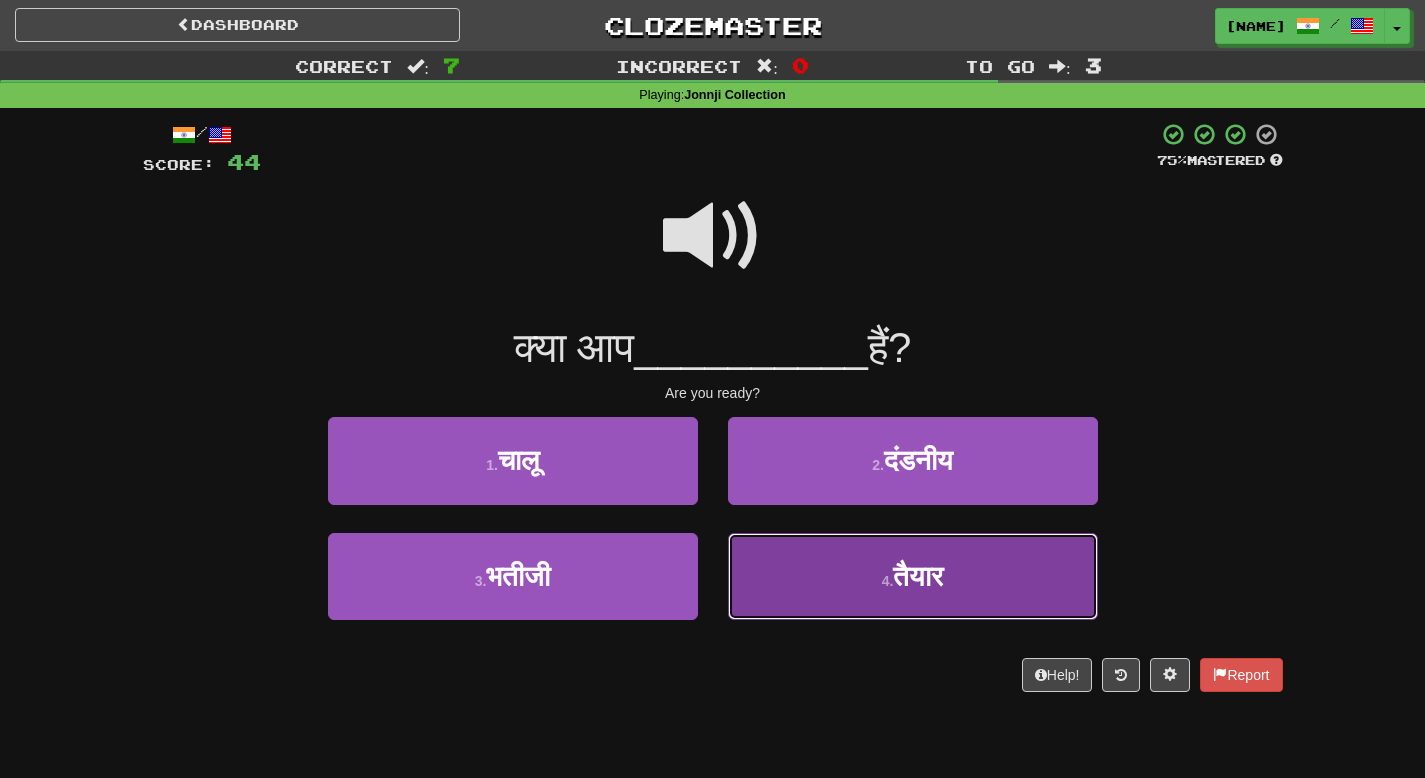 click on "4 .  तैयार" at bounding box center (913, 576) 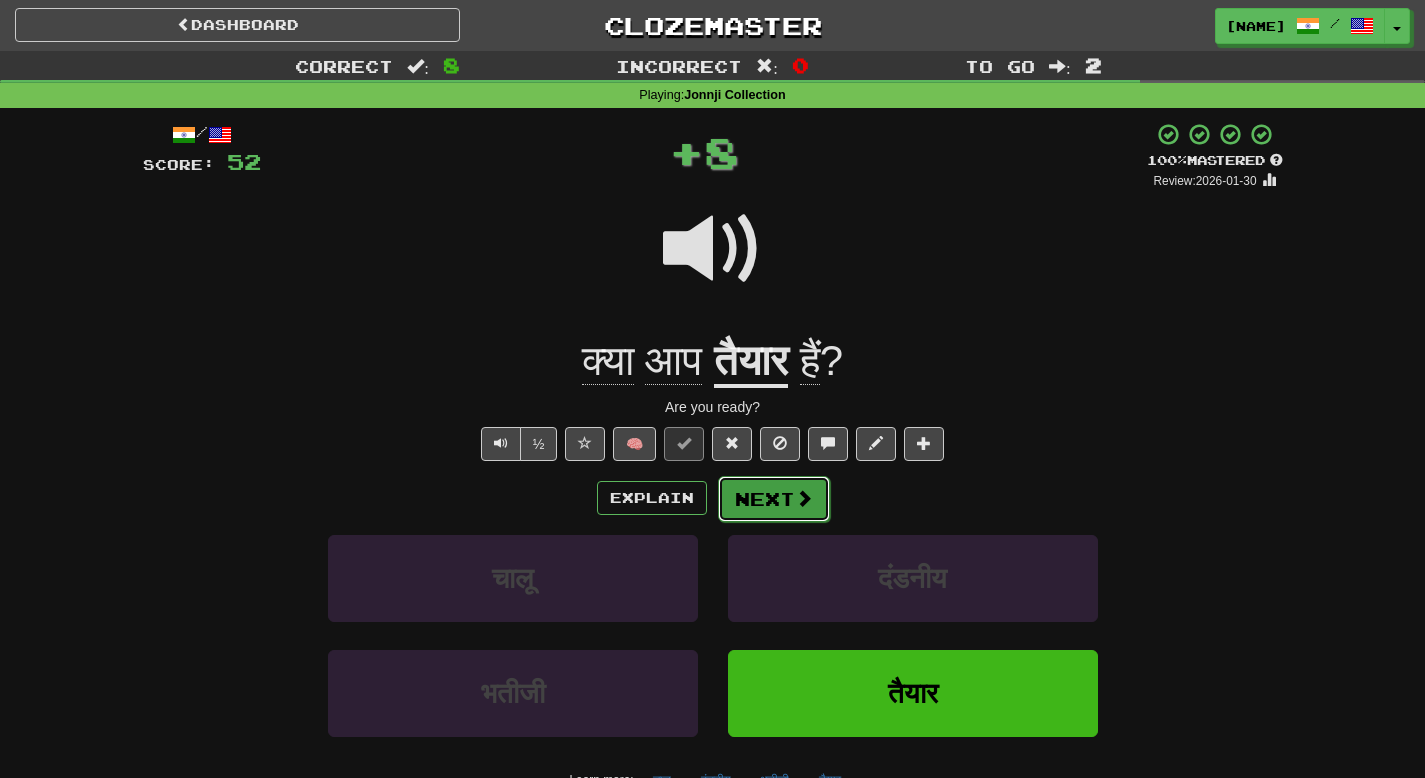 click at bounding box center [804, 498] 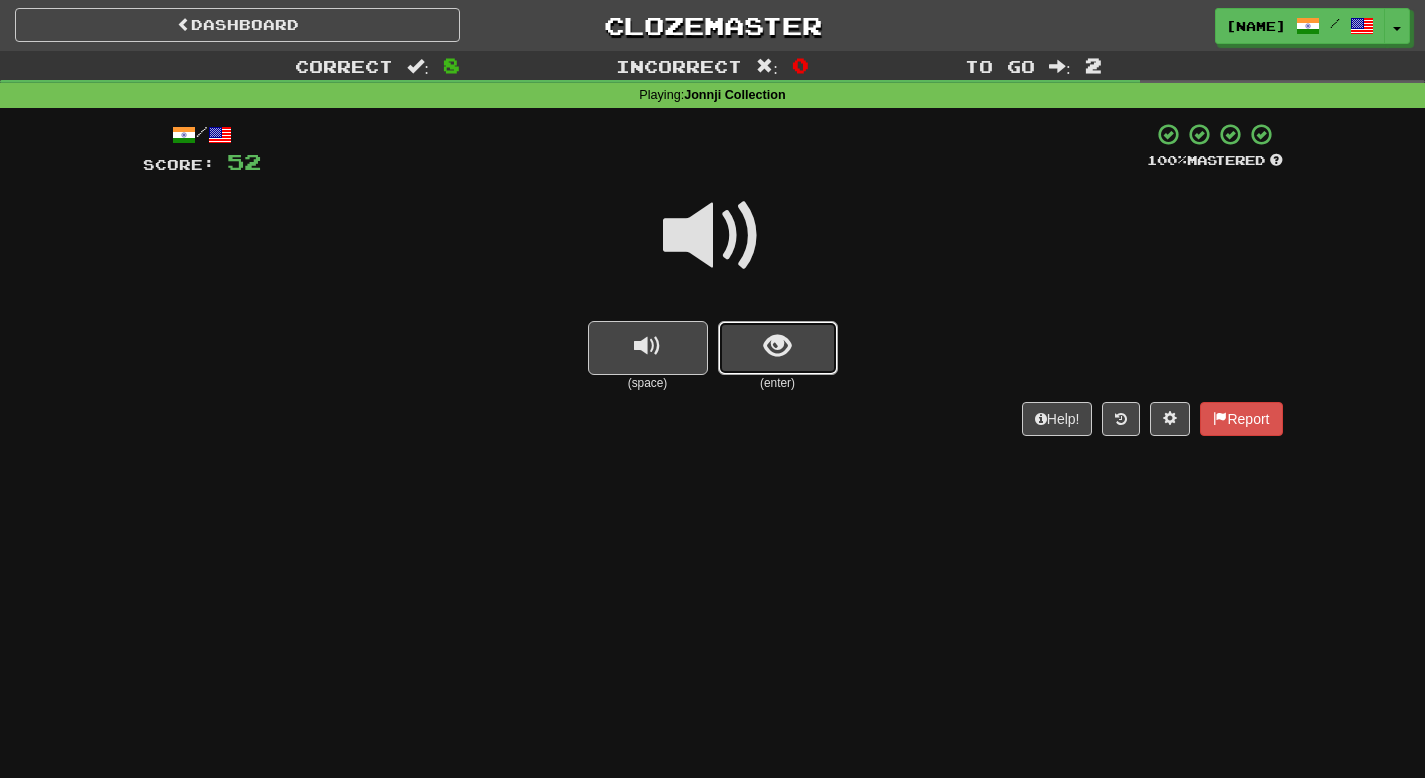 click at bounding box center [778, 348] 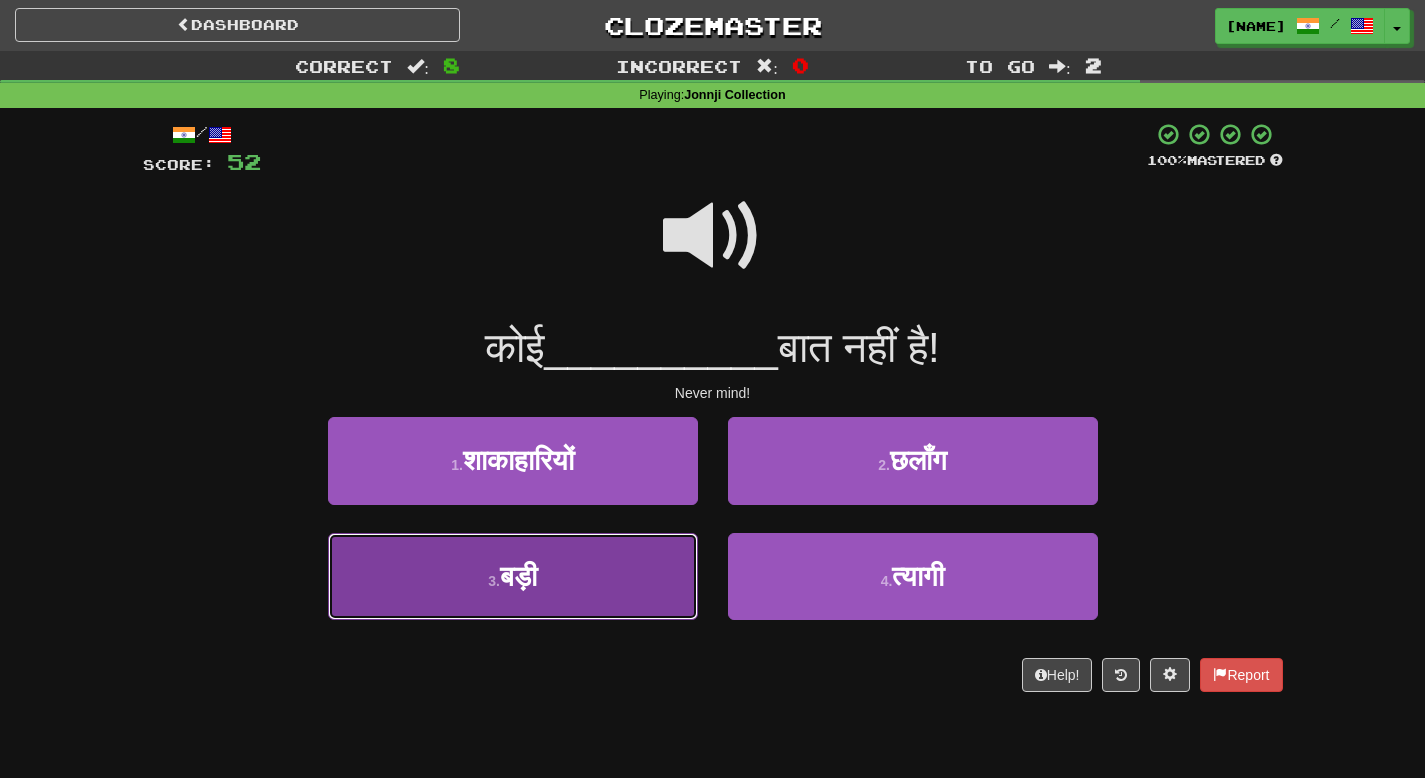 click on "3 .  बड़ी" at bounding box center (513, 576) 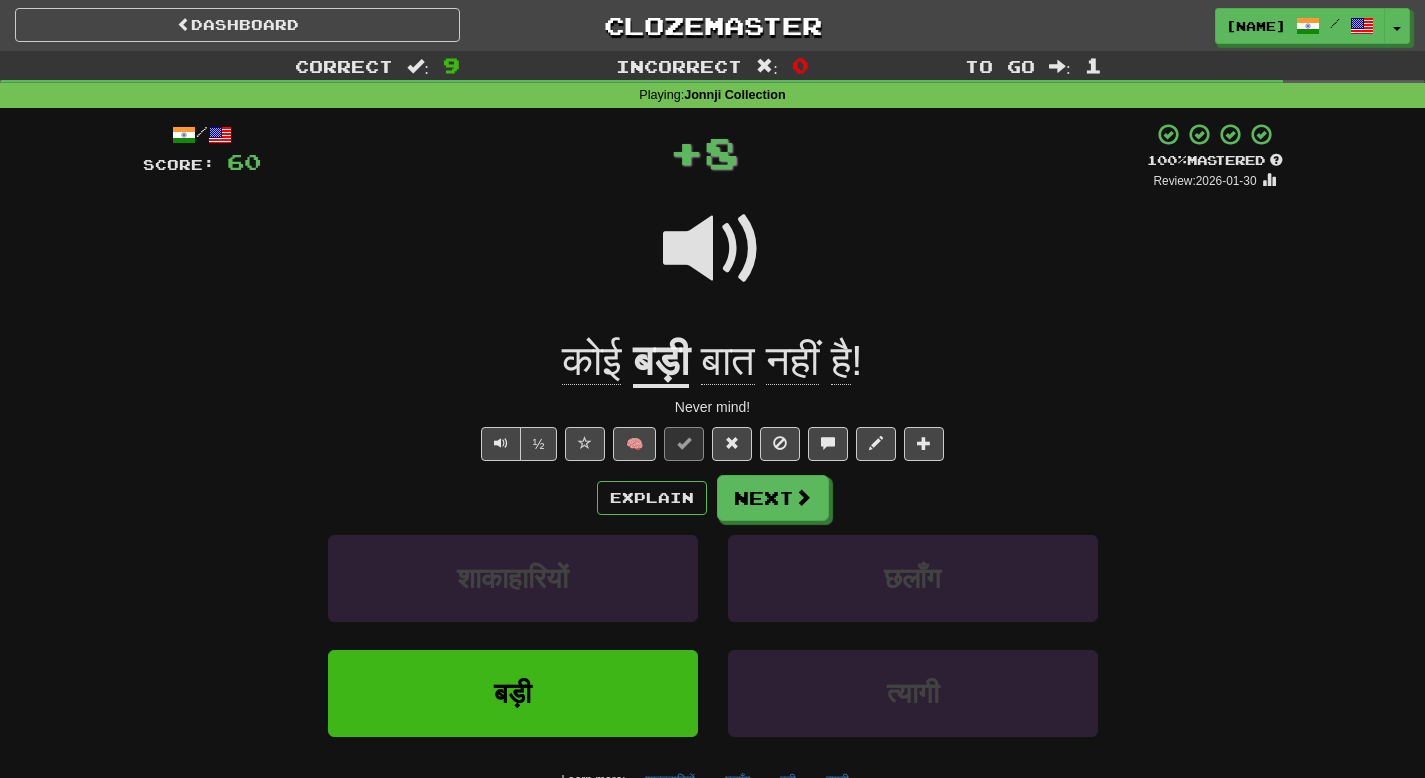 click on "Explain Next शाकाहारियों छलाँग बड़ी त्यागी Learn more: शाकाहारियों छलाँग बड़ी त्यागी" at bounding box center (713, 635) 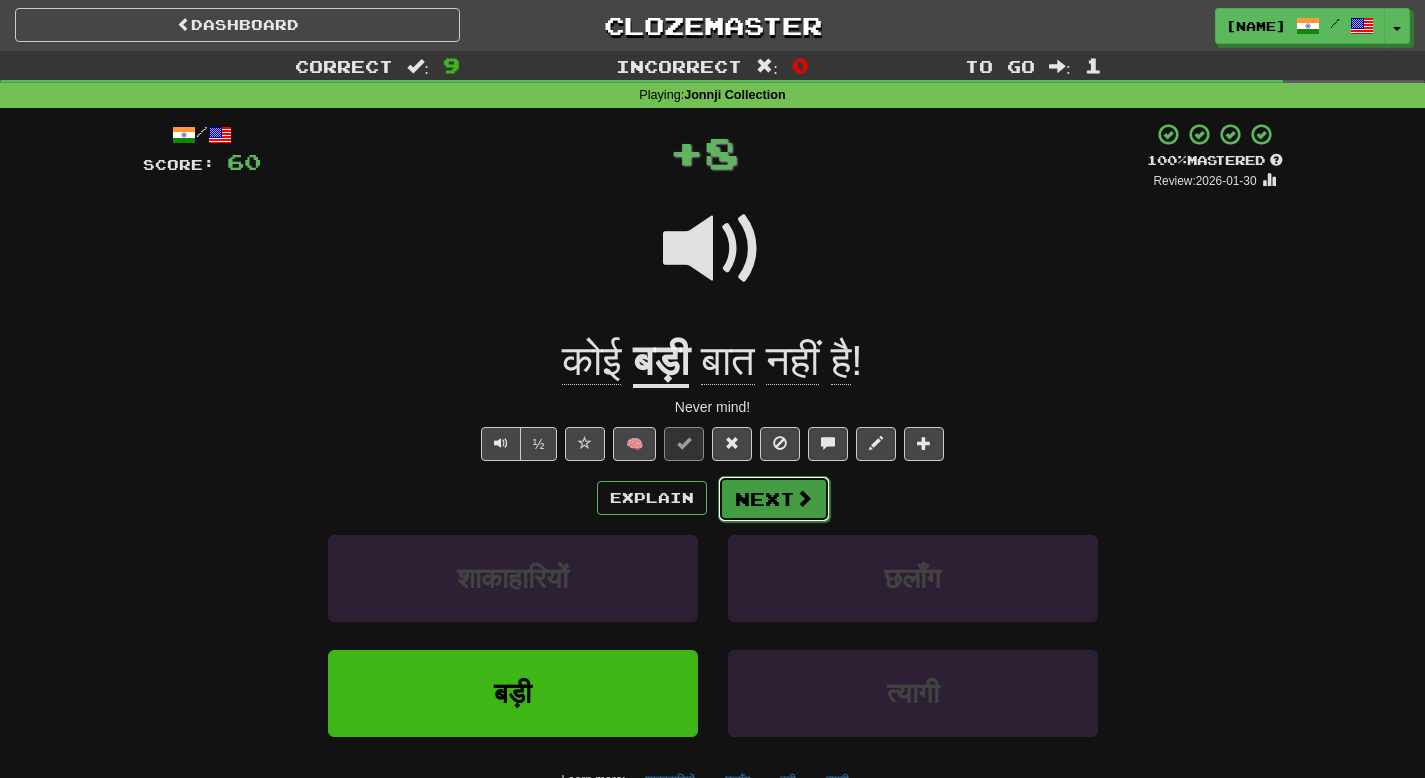 click on "Next" at bounding box center [774, 499] 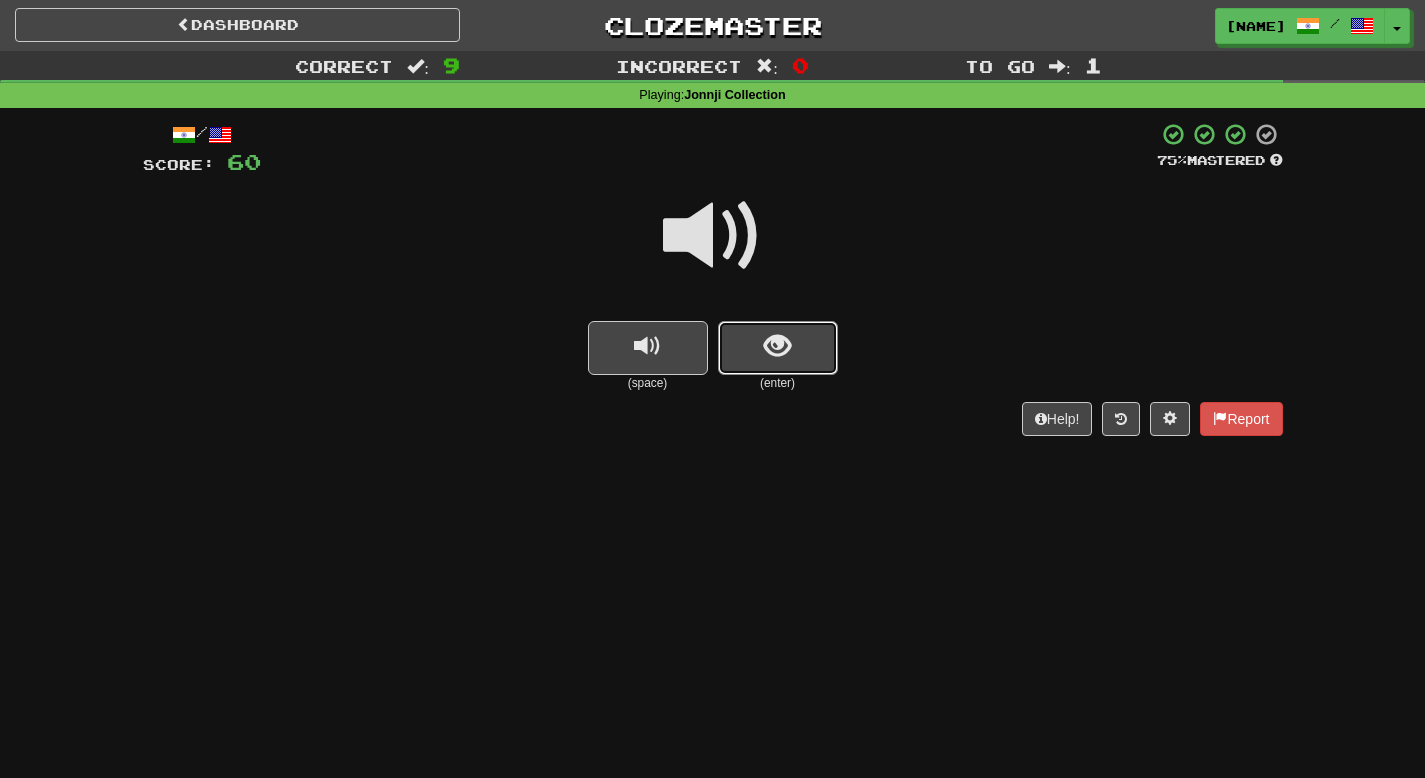click at bounding box center [777, 346] 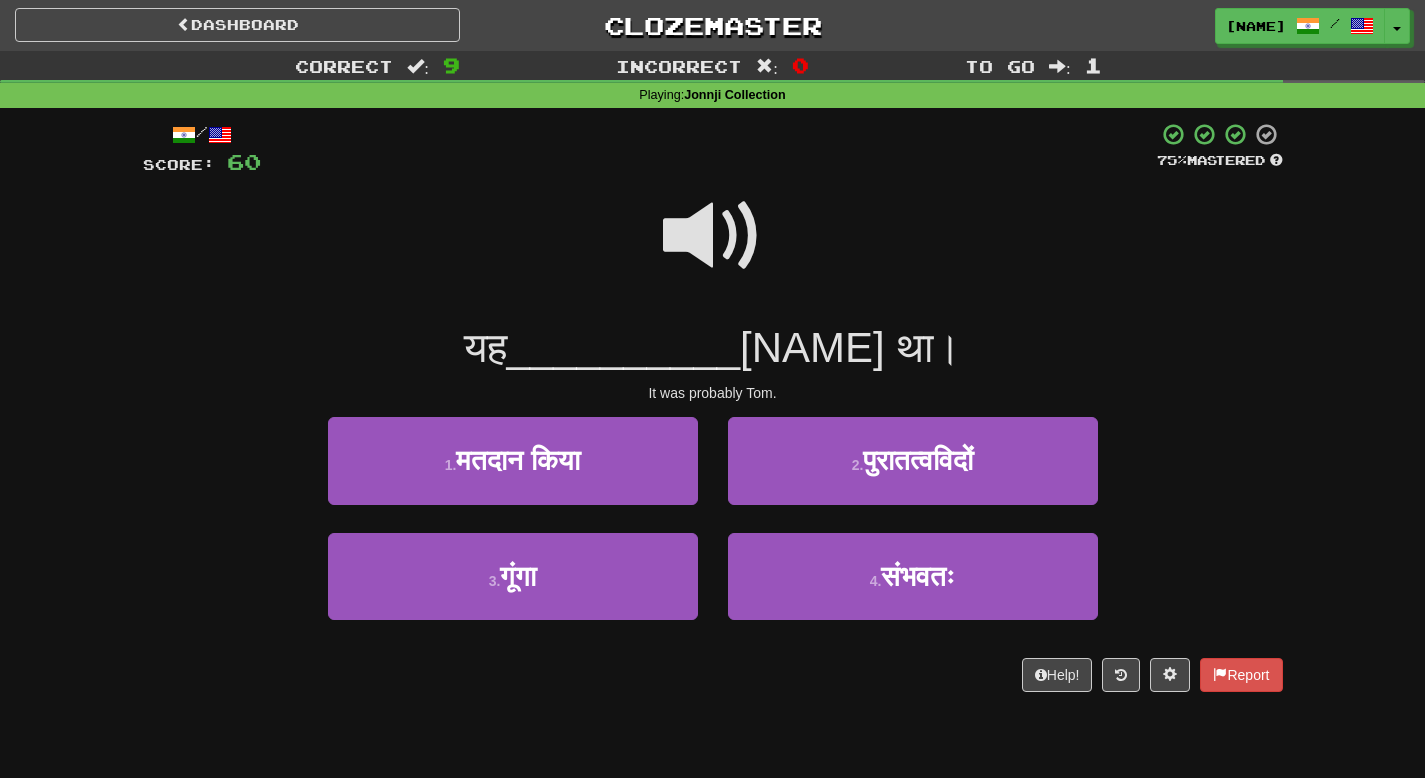 click at bounding box center (713, 236) 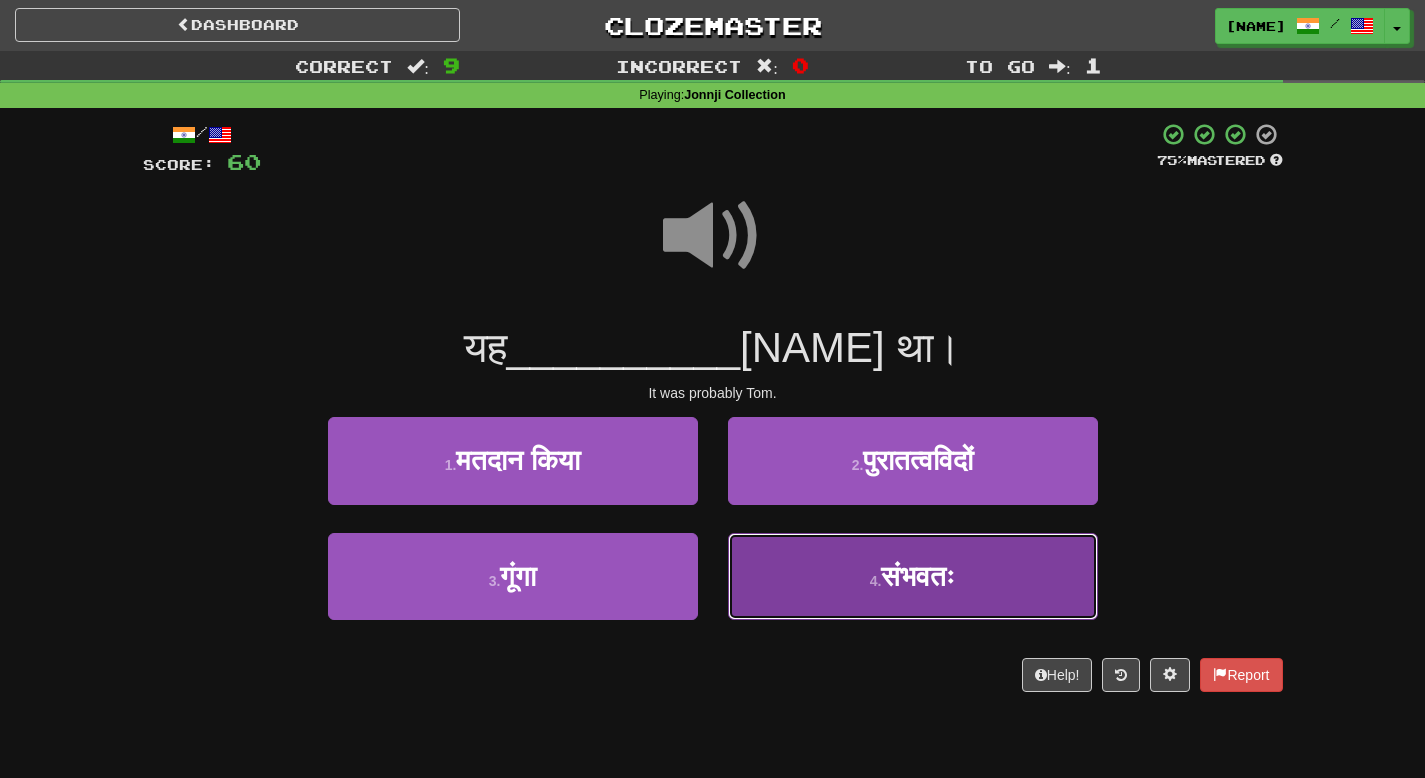 click on "4 .  संभवतः" at bounding box center (913, 576) 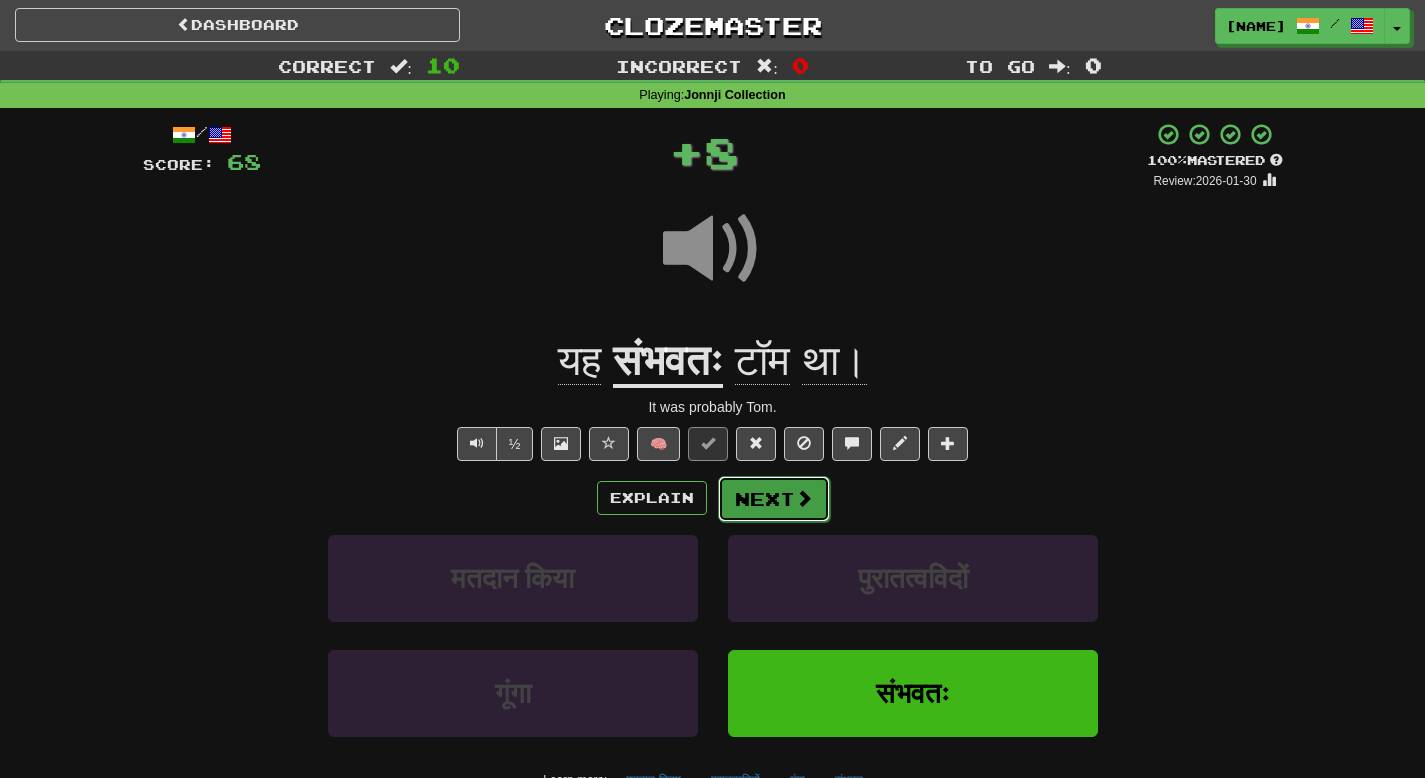 click on "Next" at bounding box center [774, 499] 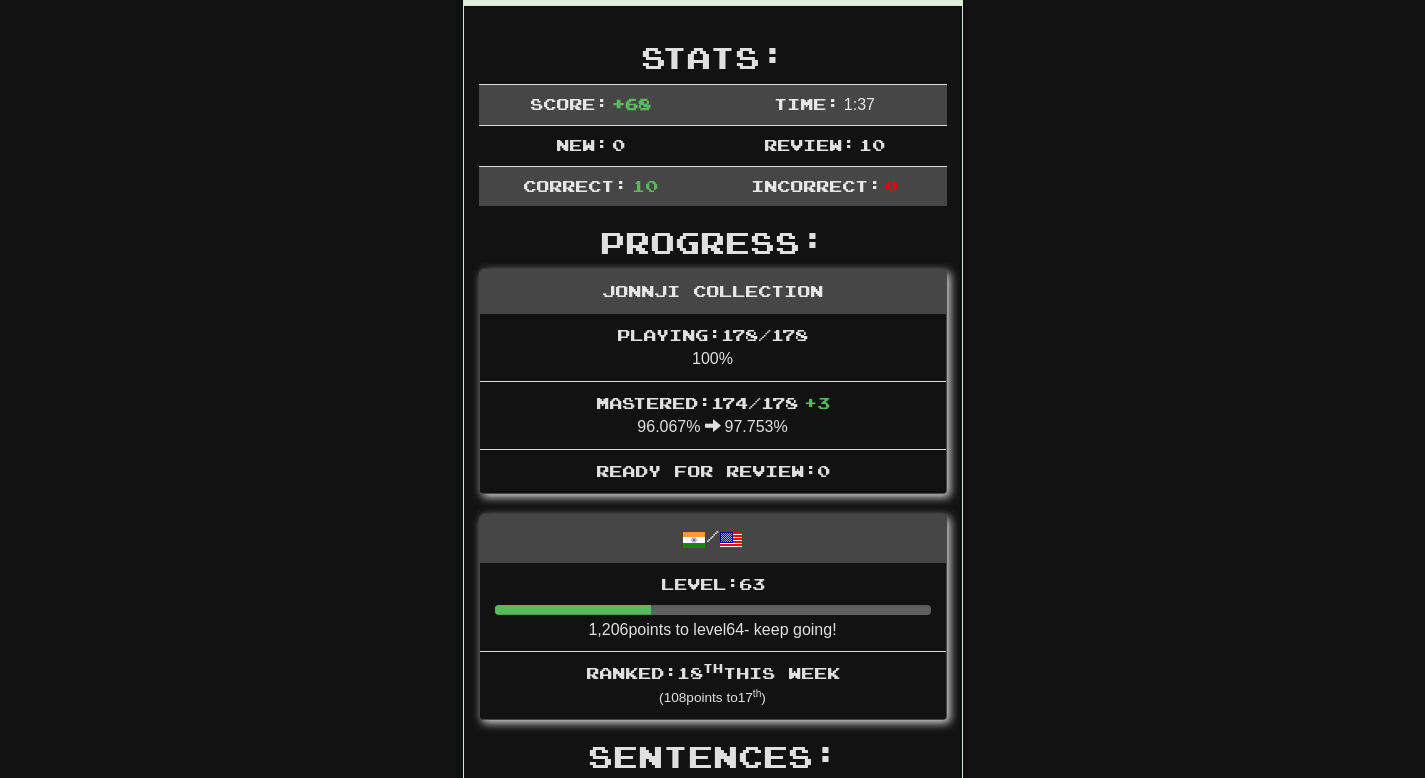scroll, scrollTop: 344, scrollLeft: 0, axis: vertical 